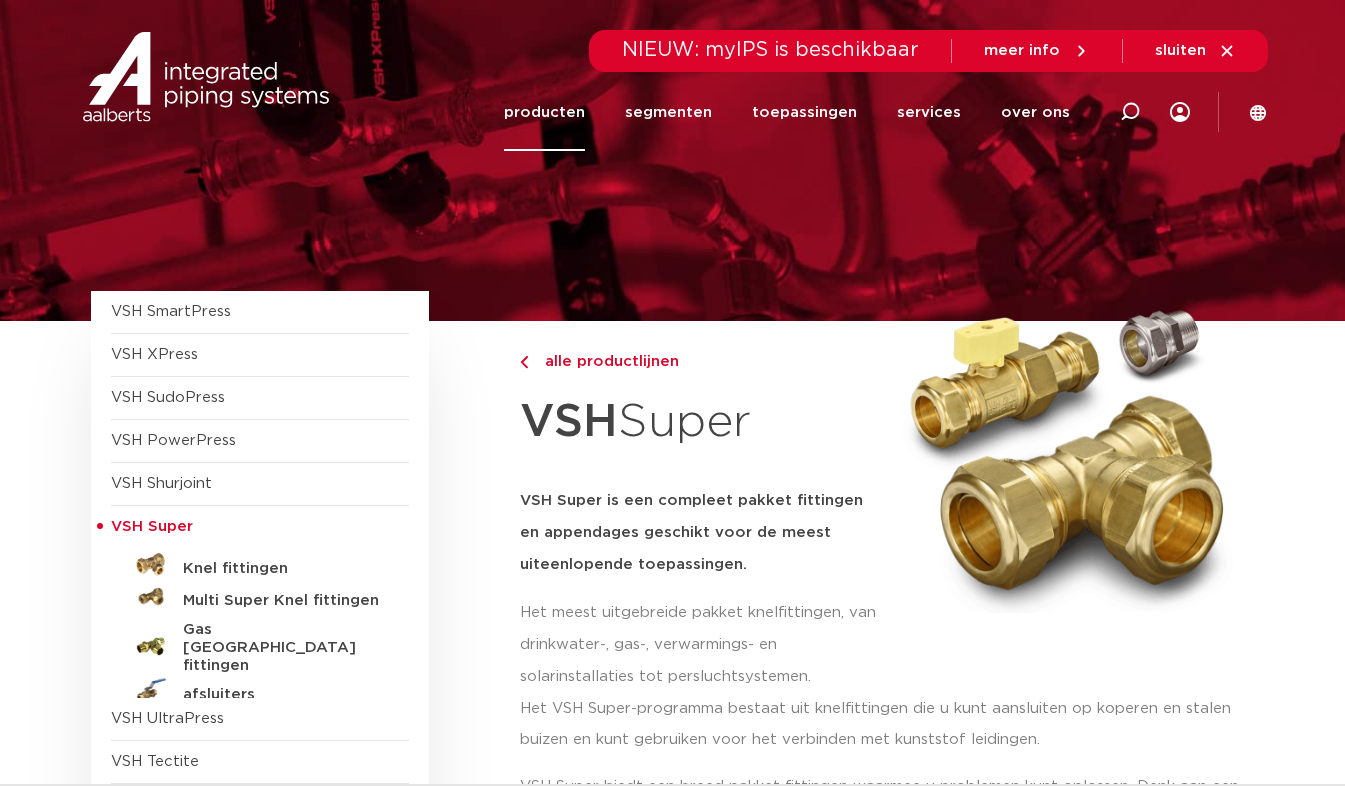 scroll, scrollTop: 0, scrollLeft: 0, axis: both 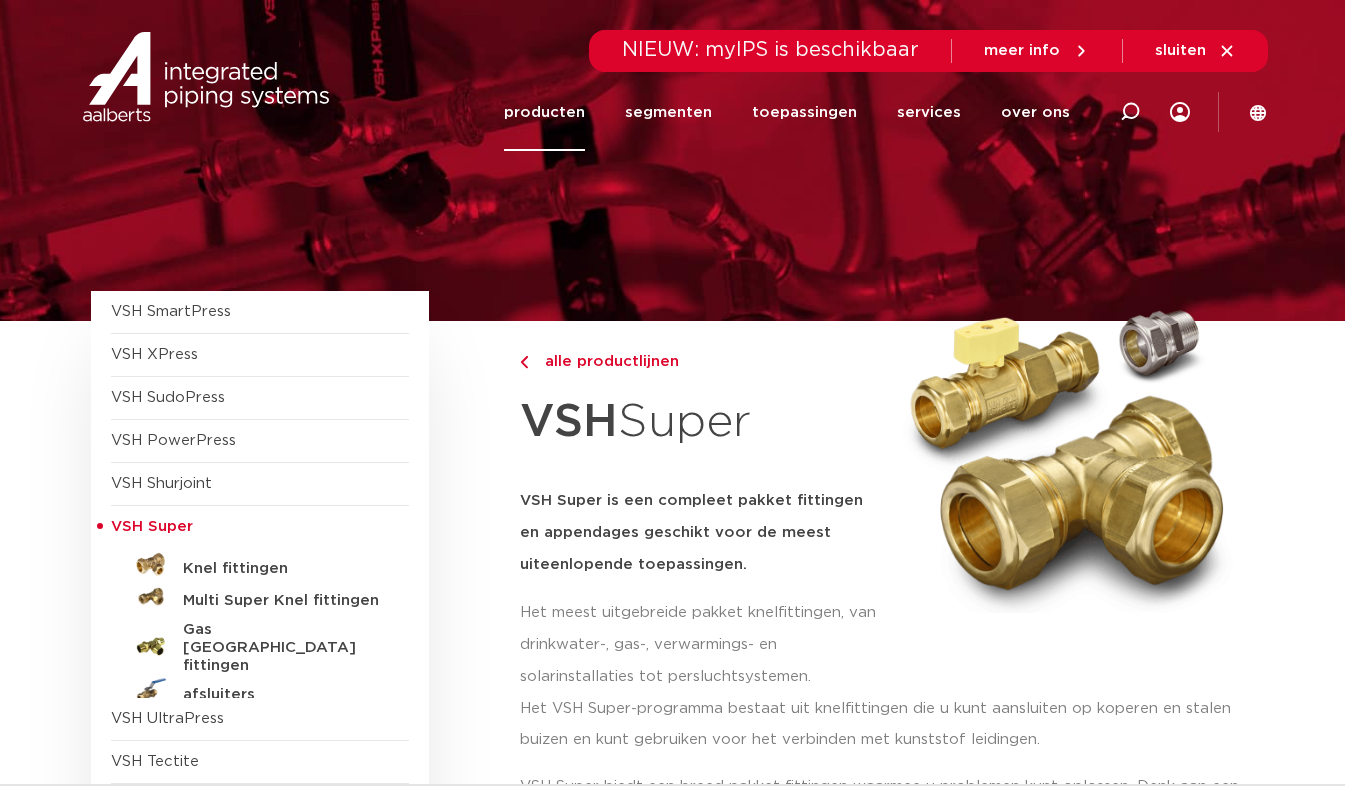 click on "VSH SmartPress
afsluiters
VSH XPress" at bounding box center (288, 580) 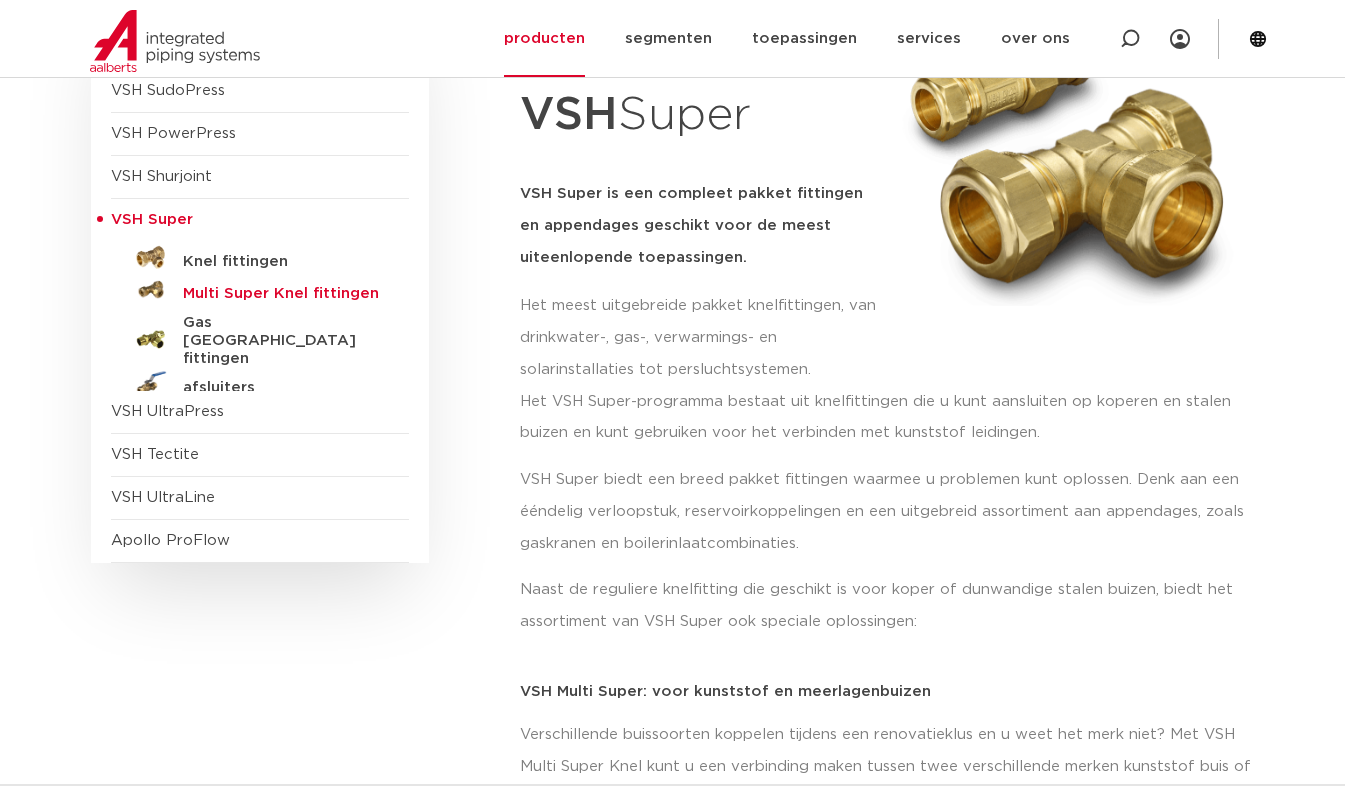 scroll, scrollTop: 200, scrollLeft: 0, axis: vertical 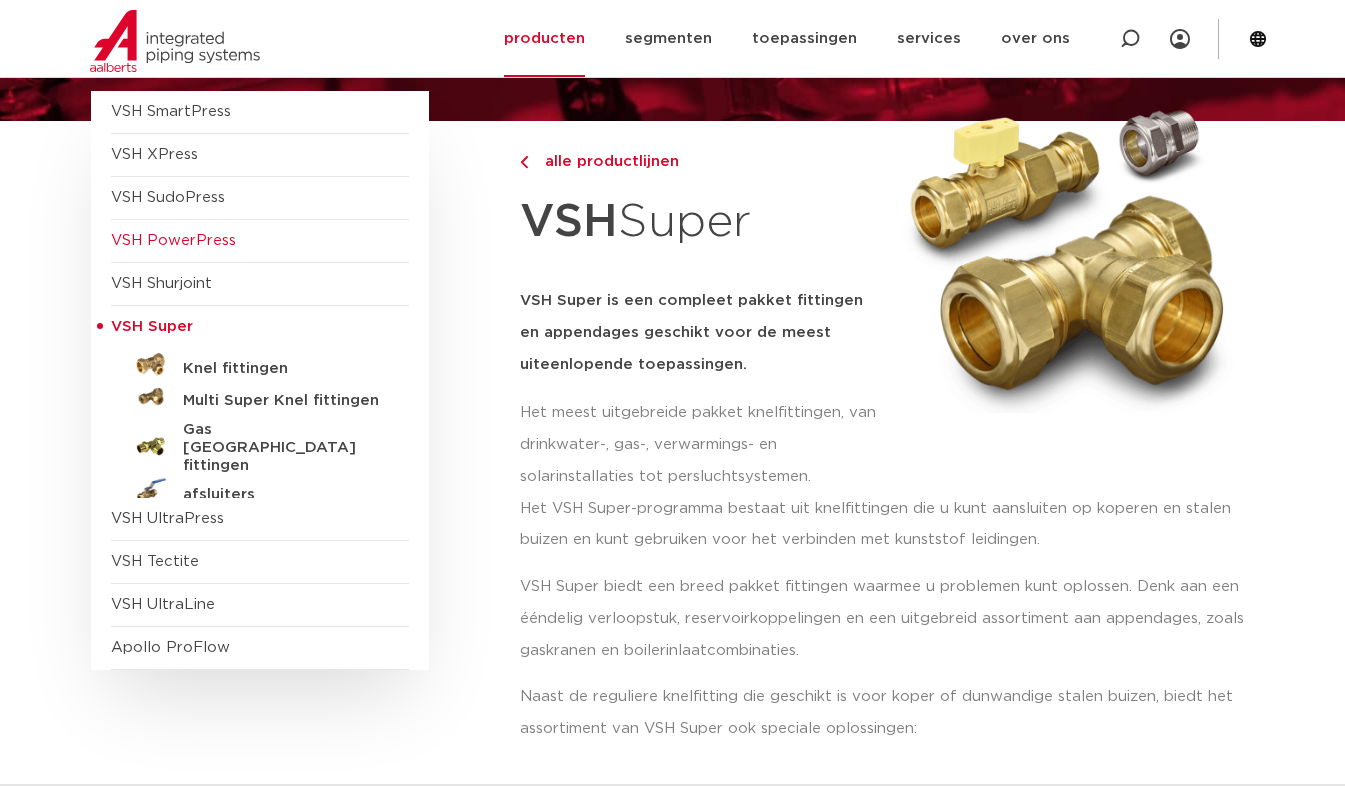 click on "VSH PowerPress" at bounding box center (173, 240) 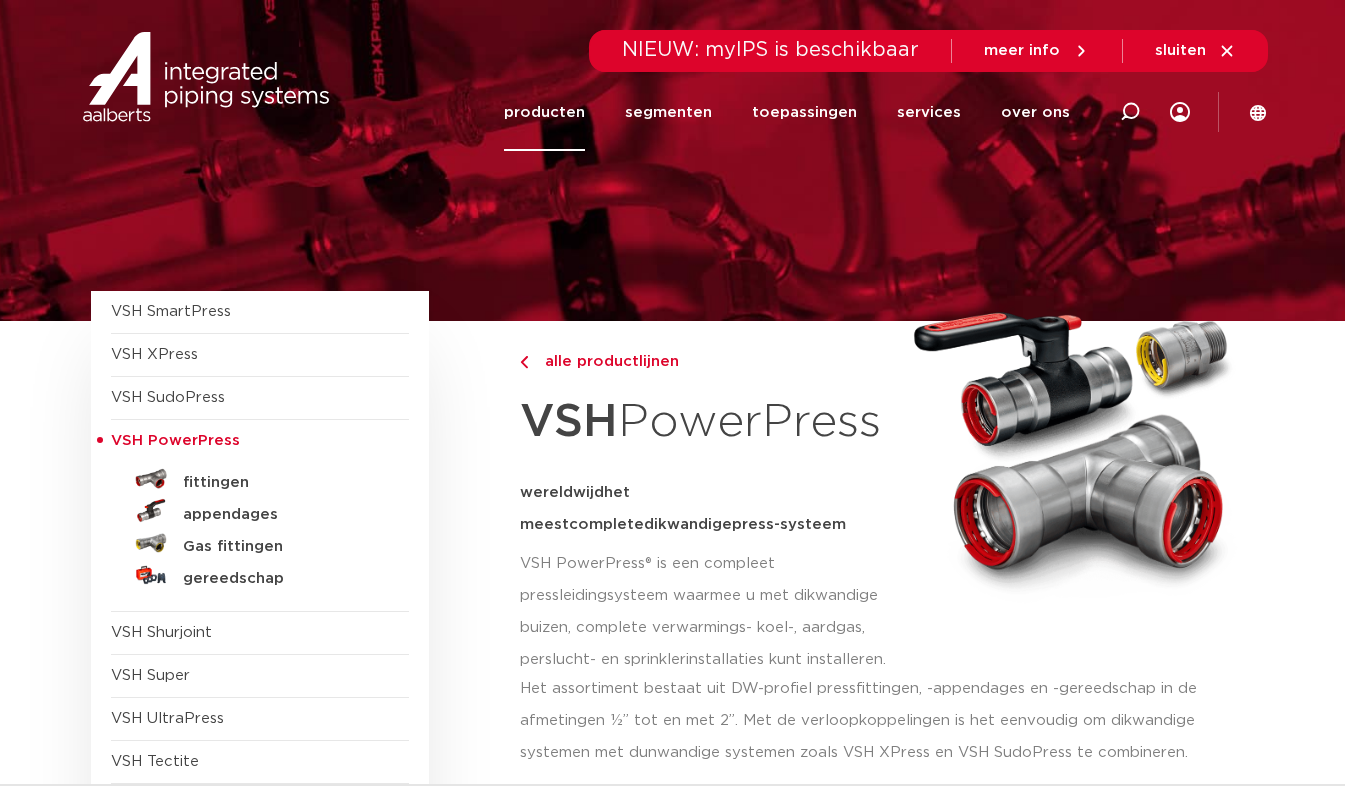 scroll, scrollTop: 0, scrollLeft: 0, axis: both 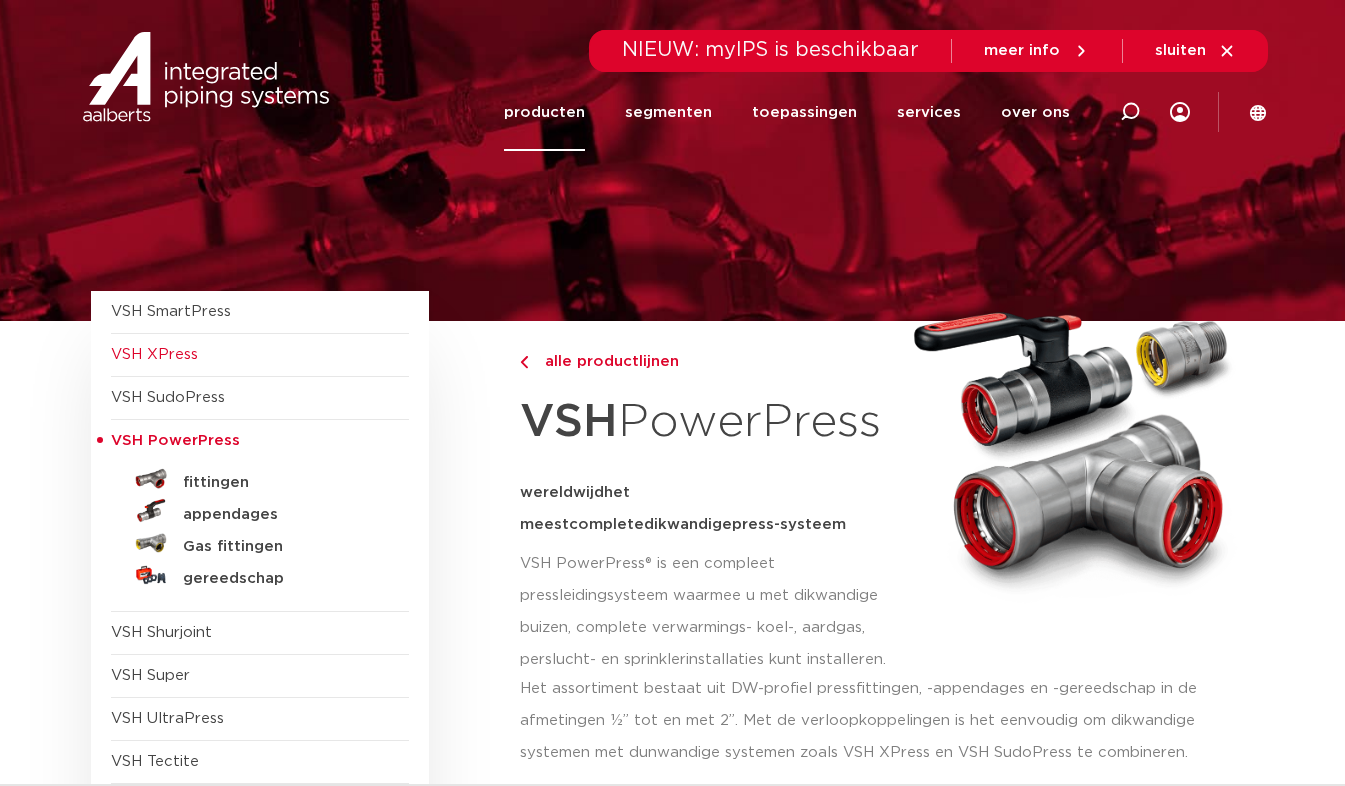 click on "VSH XPress" at bounding box center [154, 354] 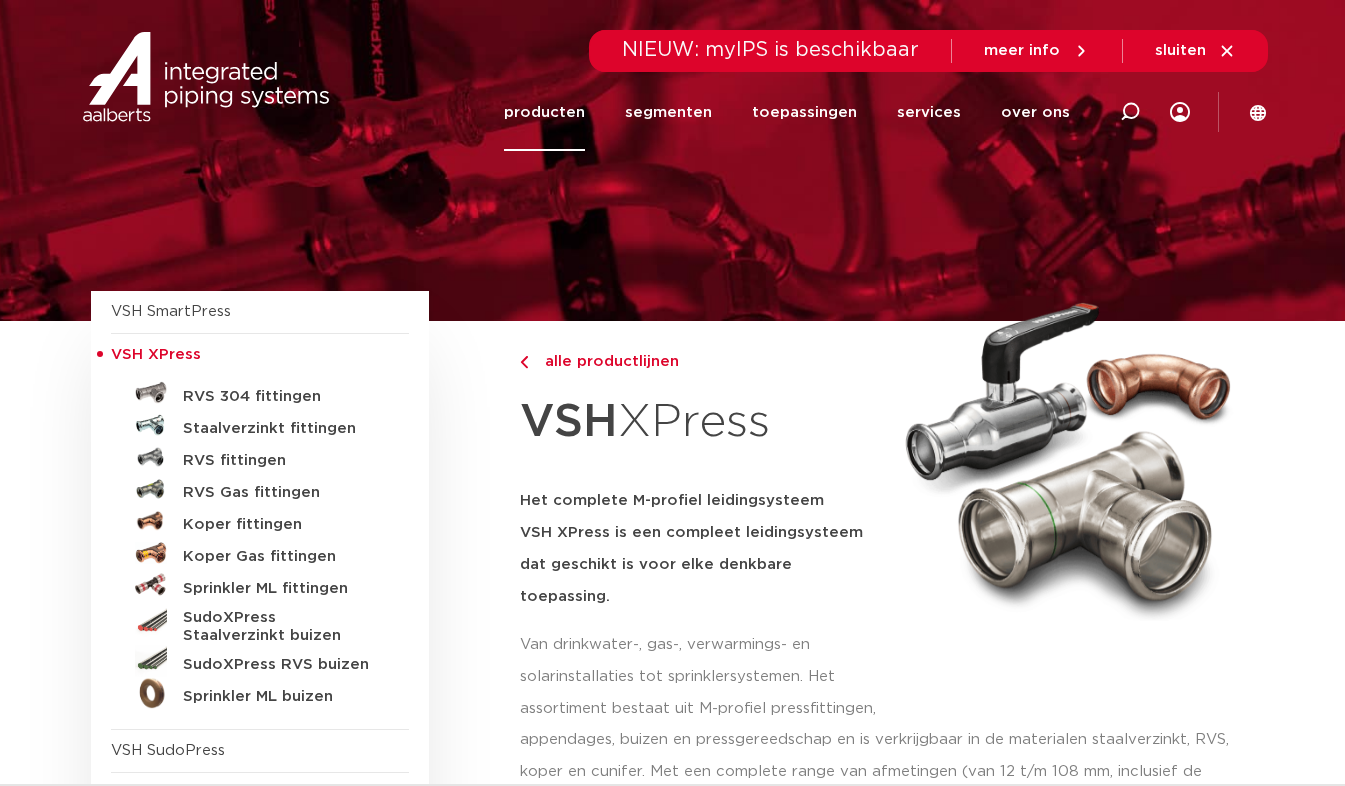 scroll, scrollTop: 0, scrollLeft: 0, axis: both 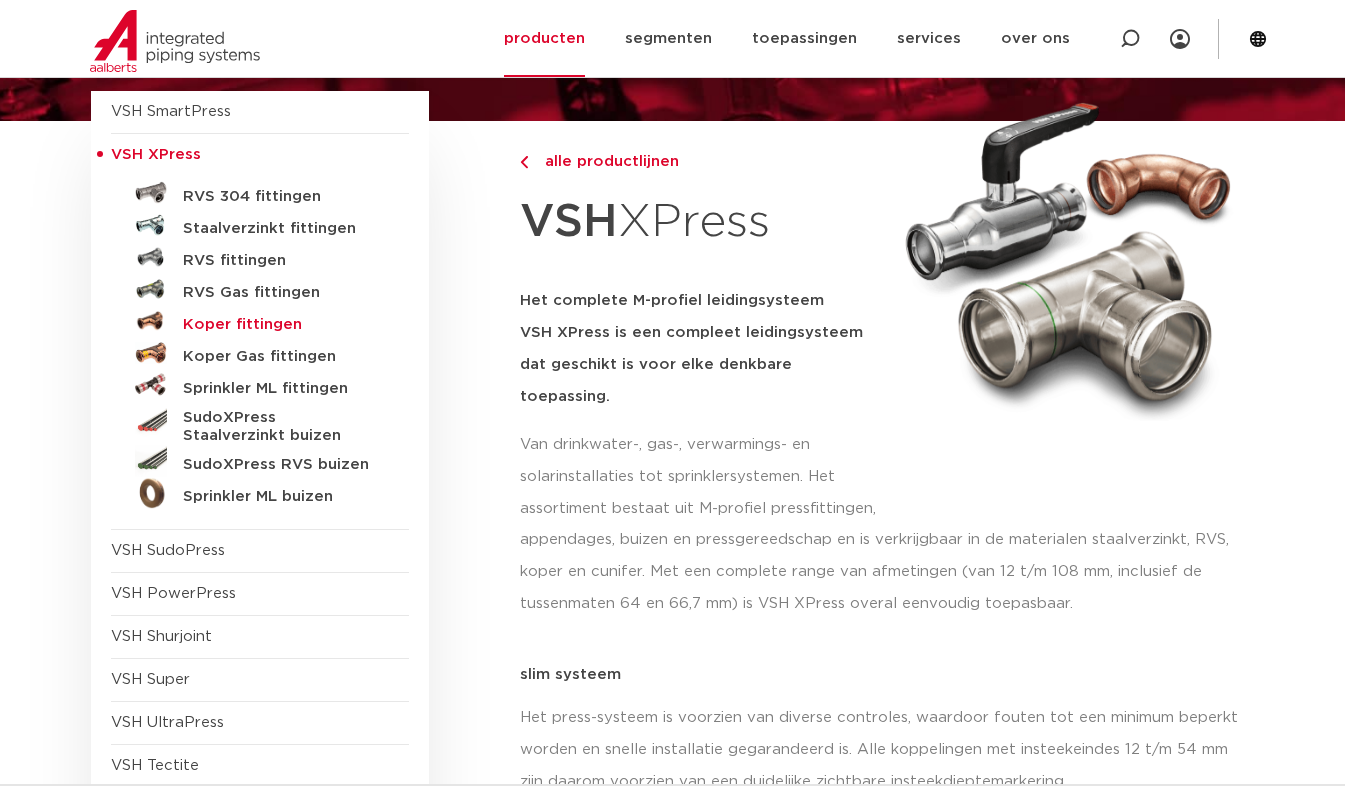 click on "Koper fittingen" at bounding box center (282, 325) 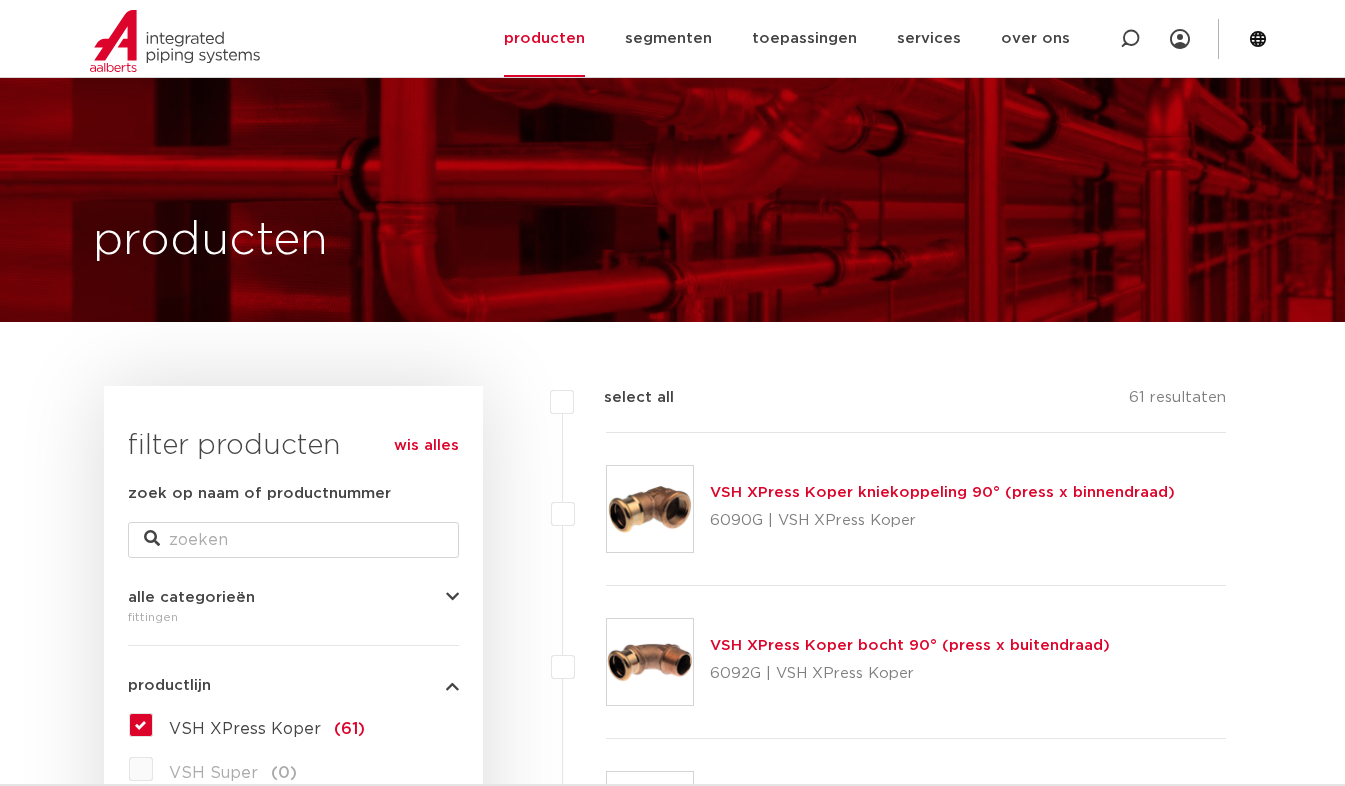 scroll, scrollTop: 700, scrollLeft: 0, axis: vertical 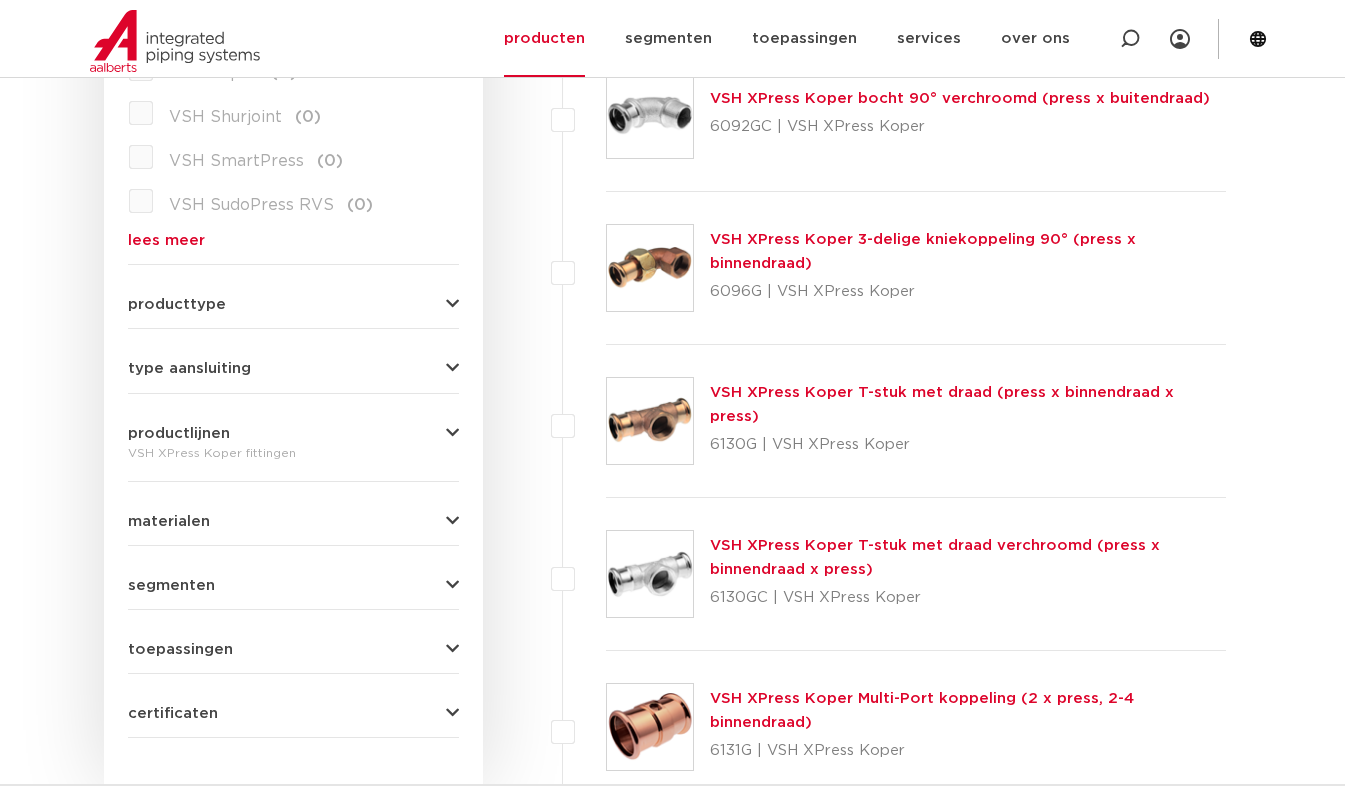 click at bounding box center (452, 304) 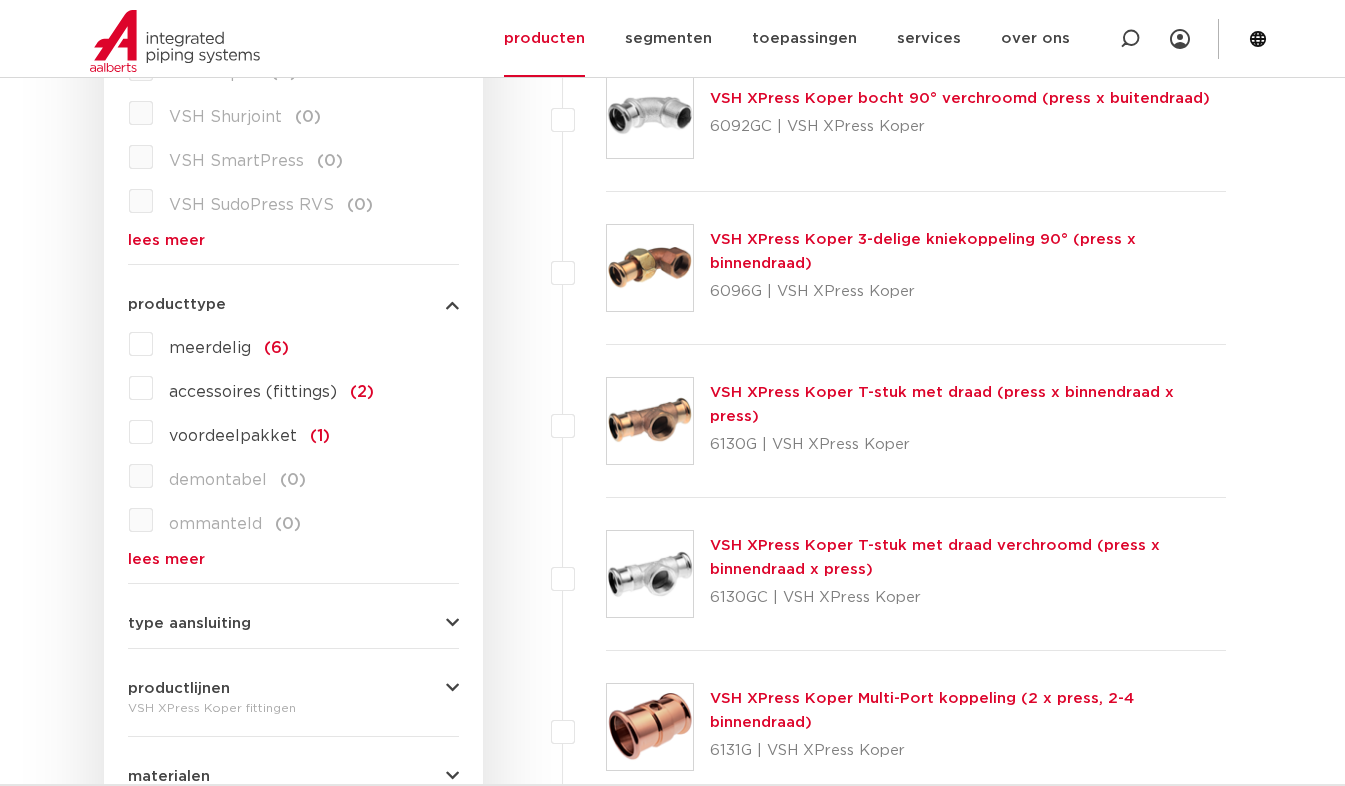 click at bounding box center (452, 623) 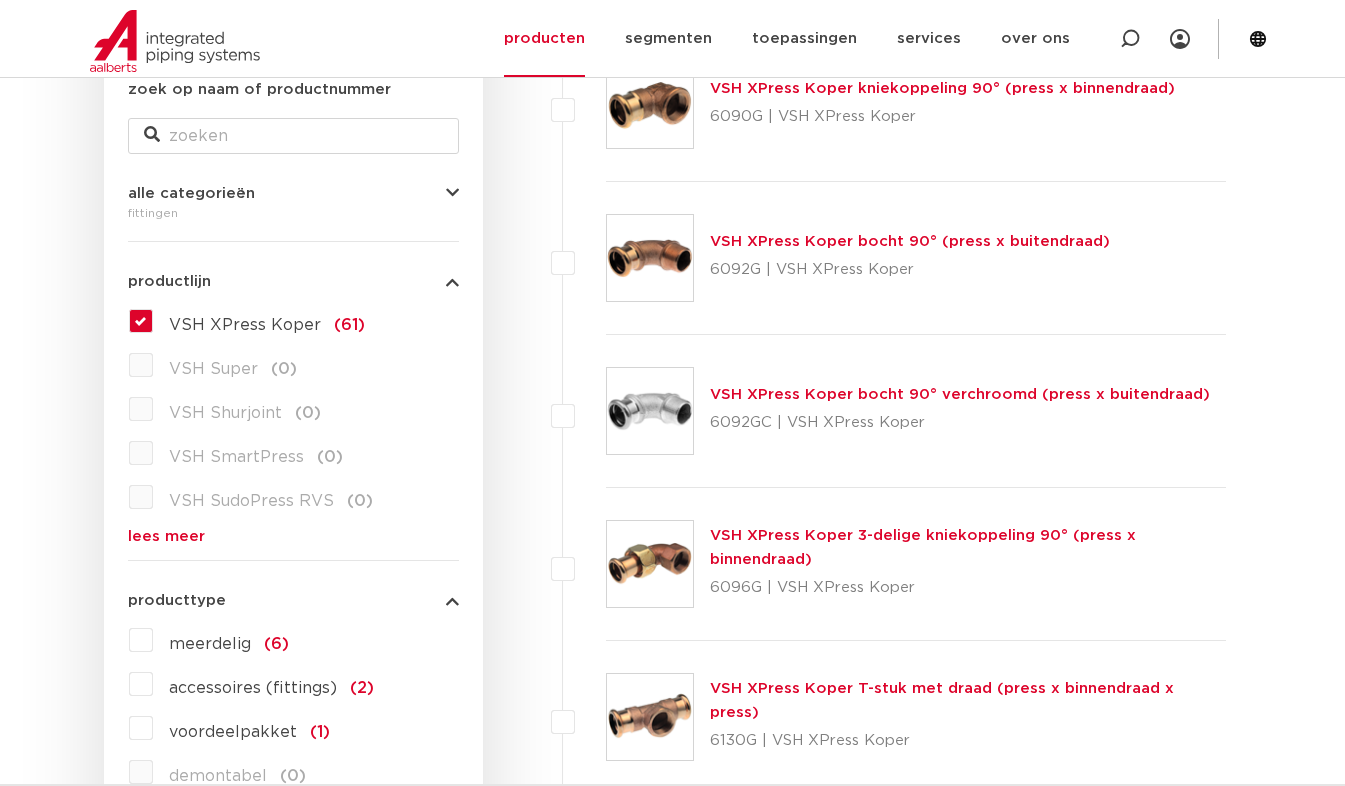 scroll, scrollTop: 600, scrollLeft: 0, axis: vertical 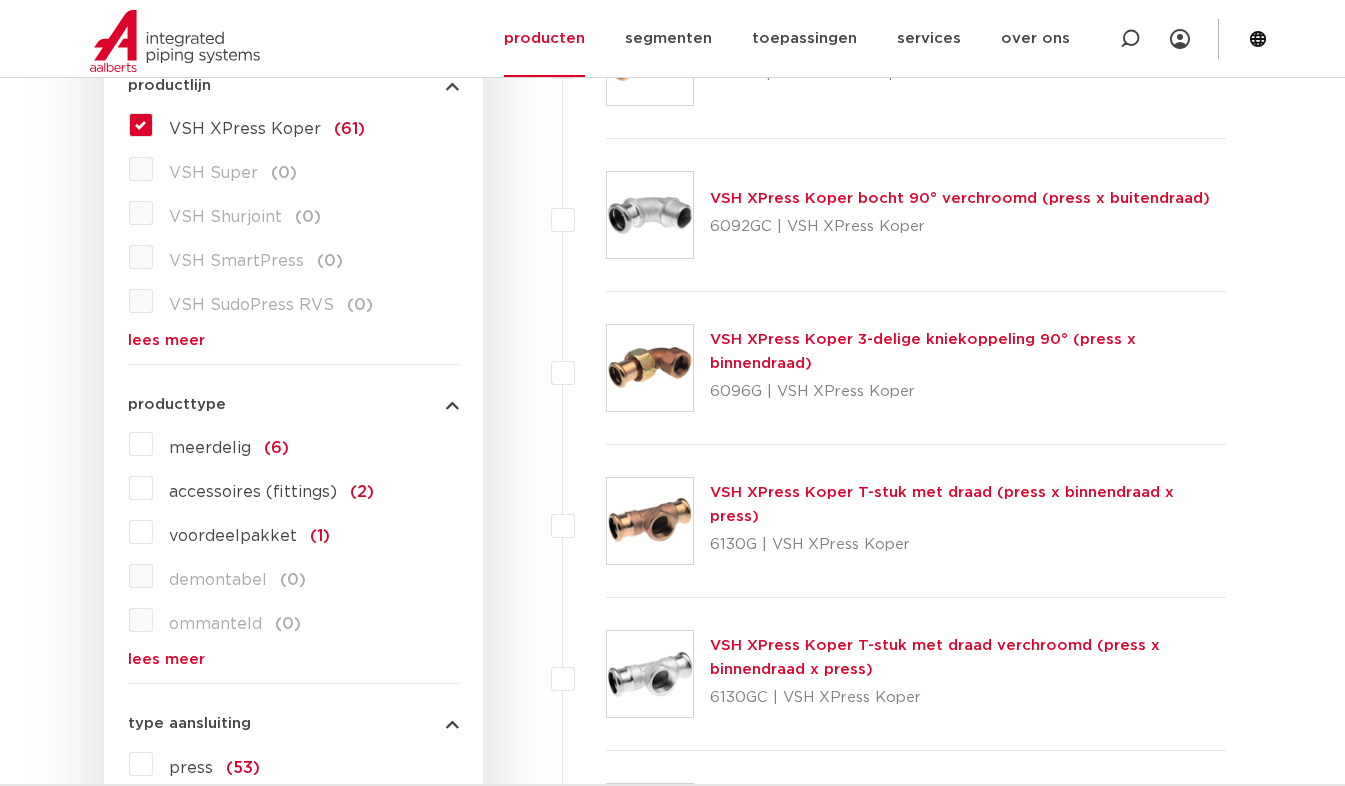 click on "VSH XPress Koper
(61)" at bounding box center [259, 125] 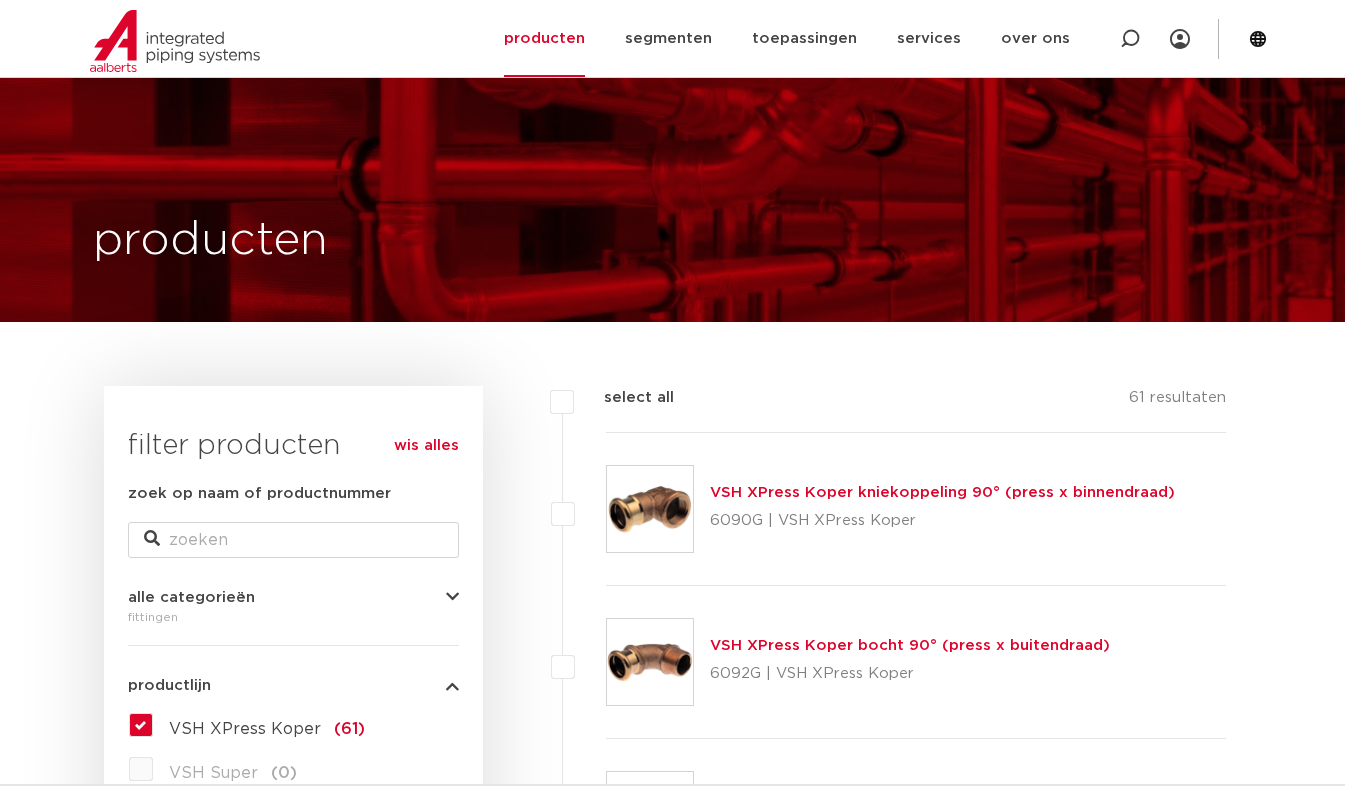 scroll, scrollTop: 600, scrollLeft: 0, axis: vertical 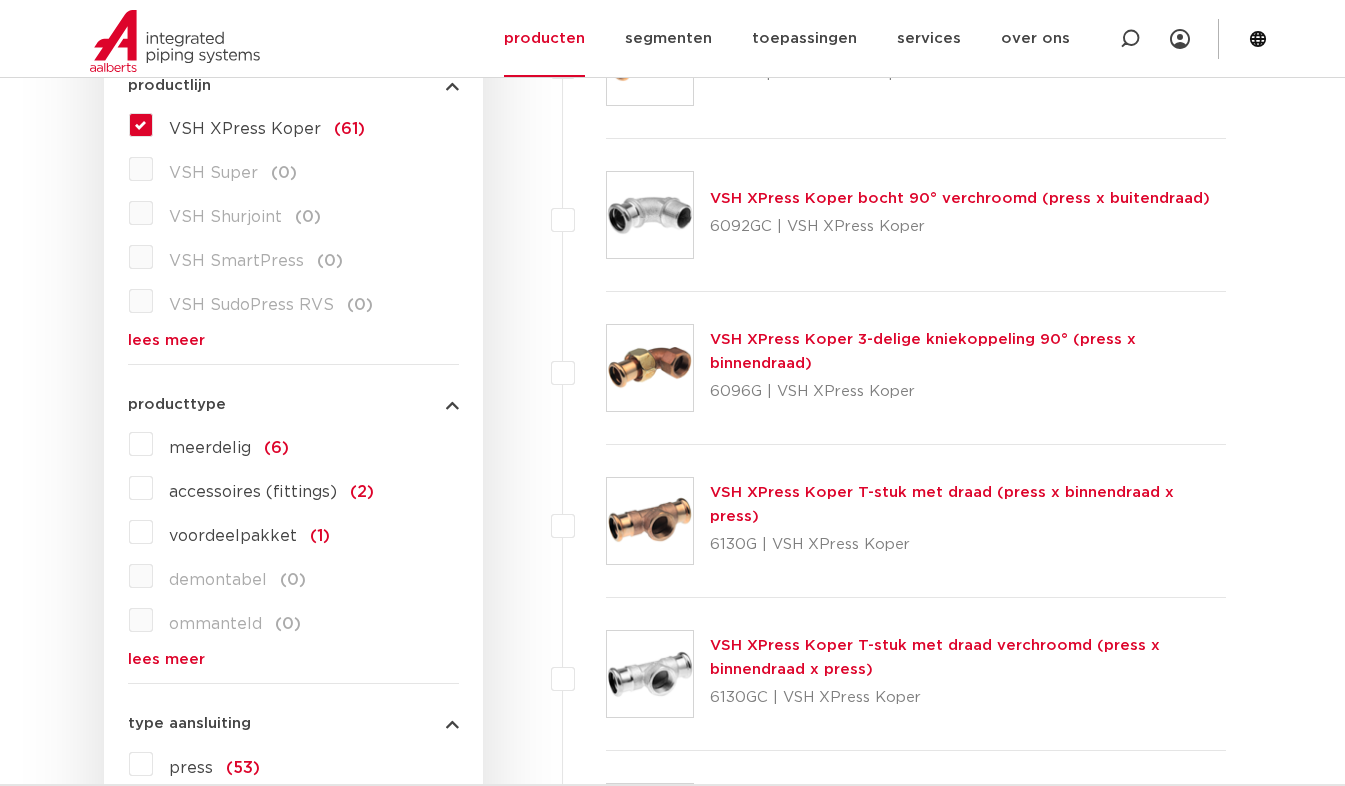 click on "VSH XPress Koper
(61)" at bounding box center [259, 125] 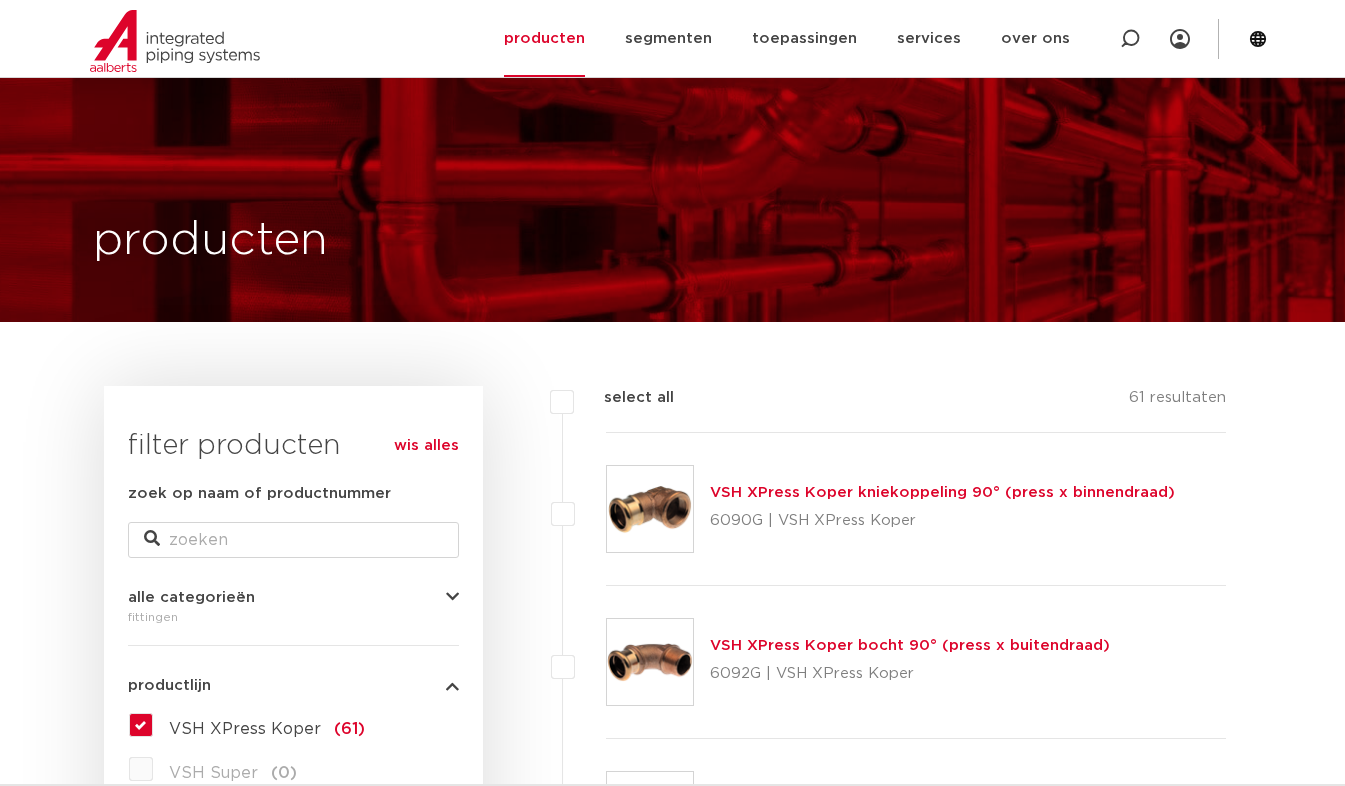 scroll, scrollTop: 600, scrollLeft: 0, axis: vertical 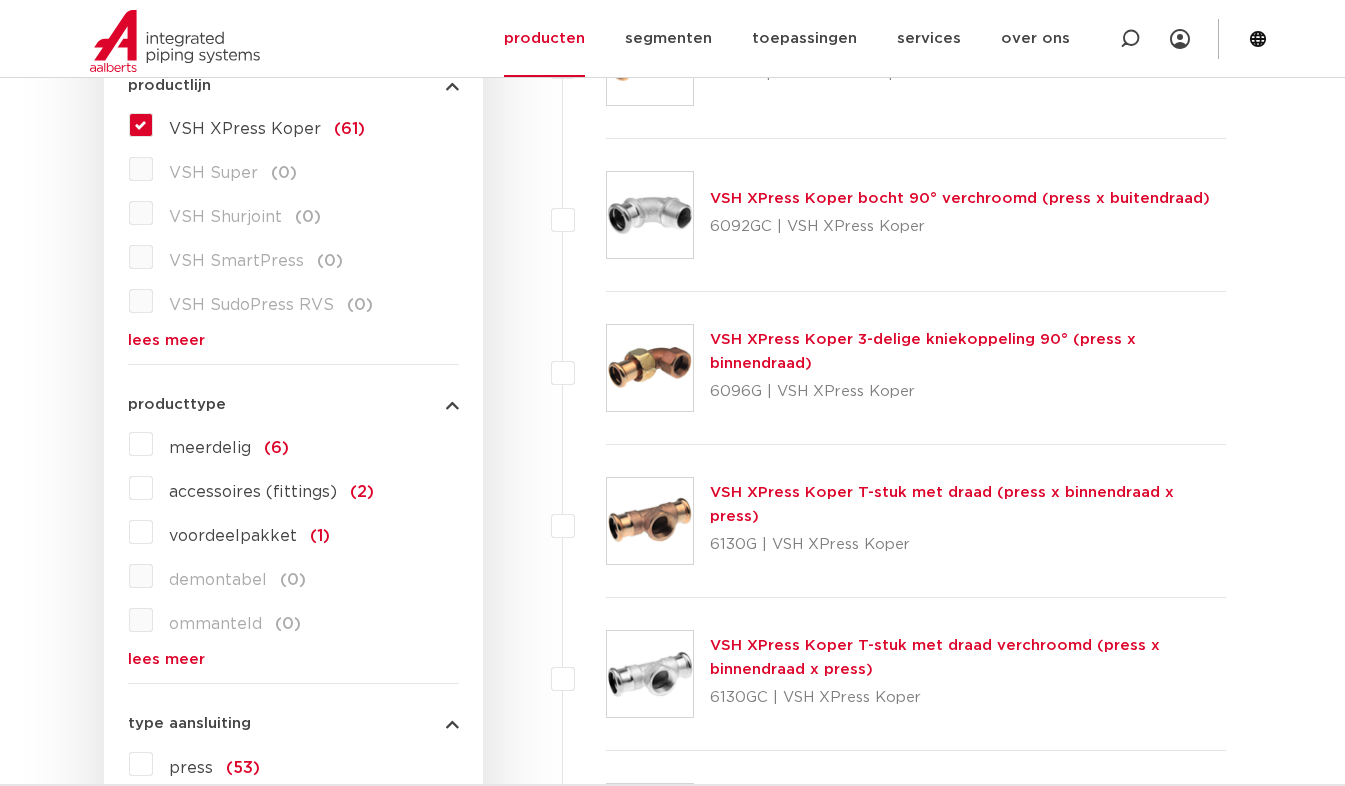 click on "lees meer" at bounding box center [293, 340] 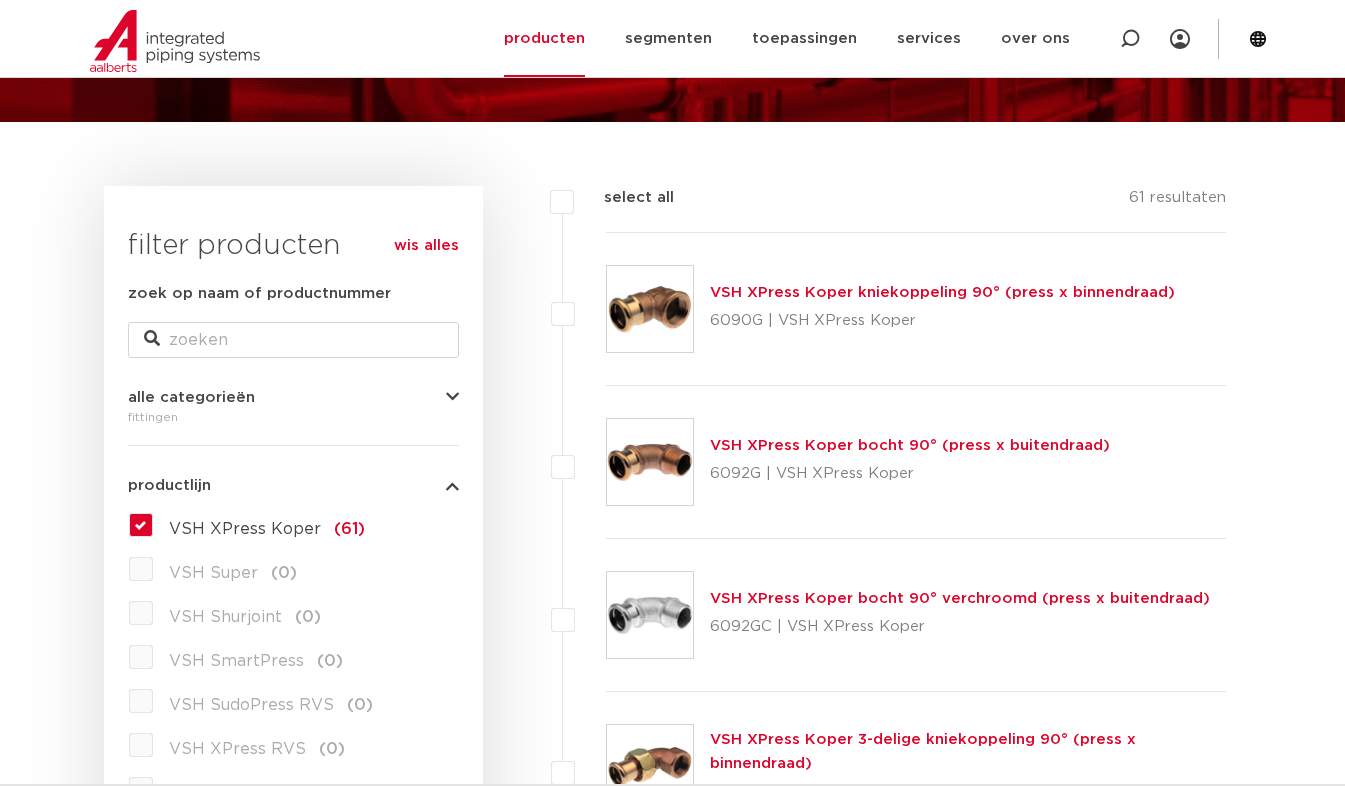 scroll, scrollTop: 0, scrollLeft: 0, axis: both 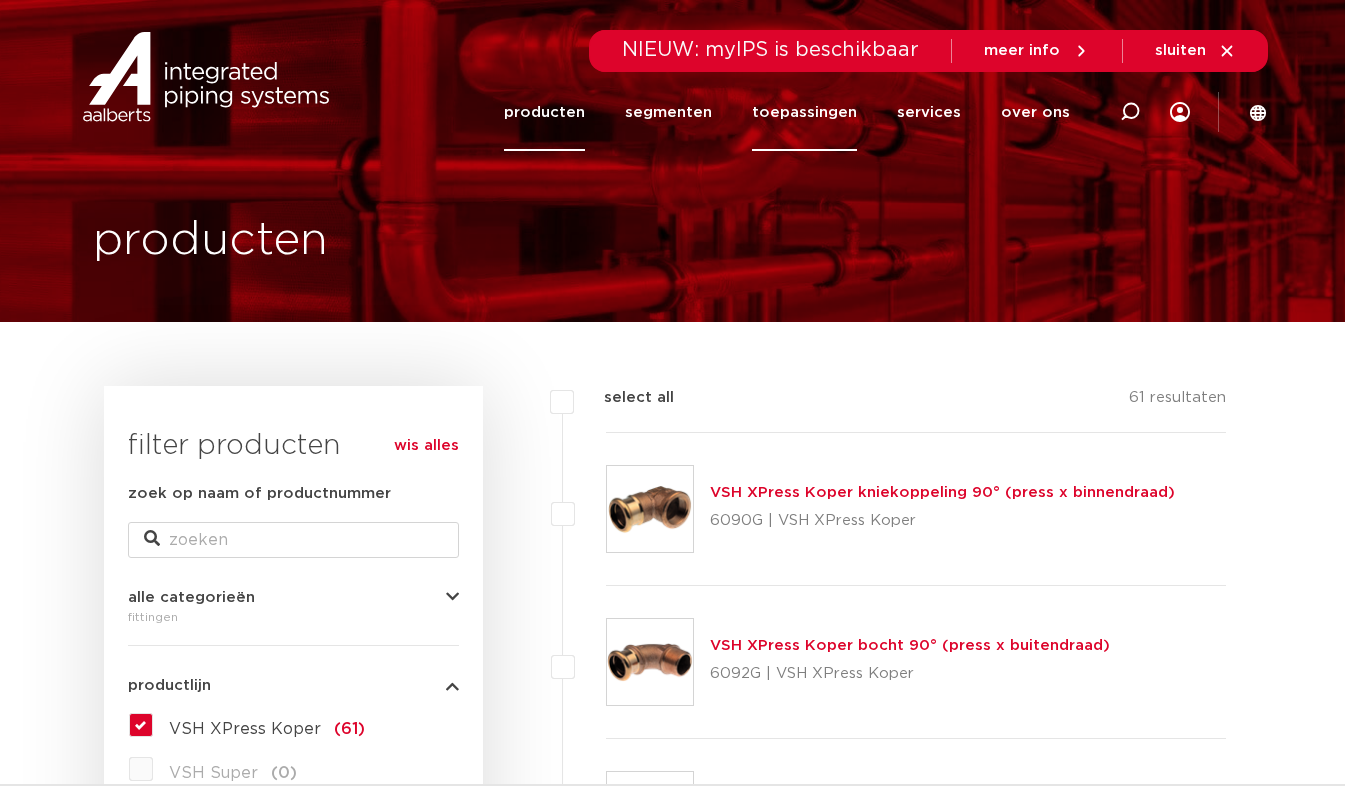 click on "toepassingen" 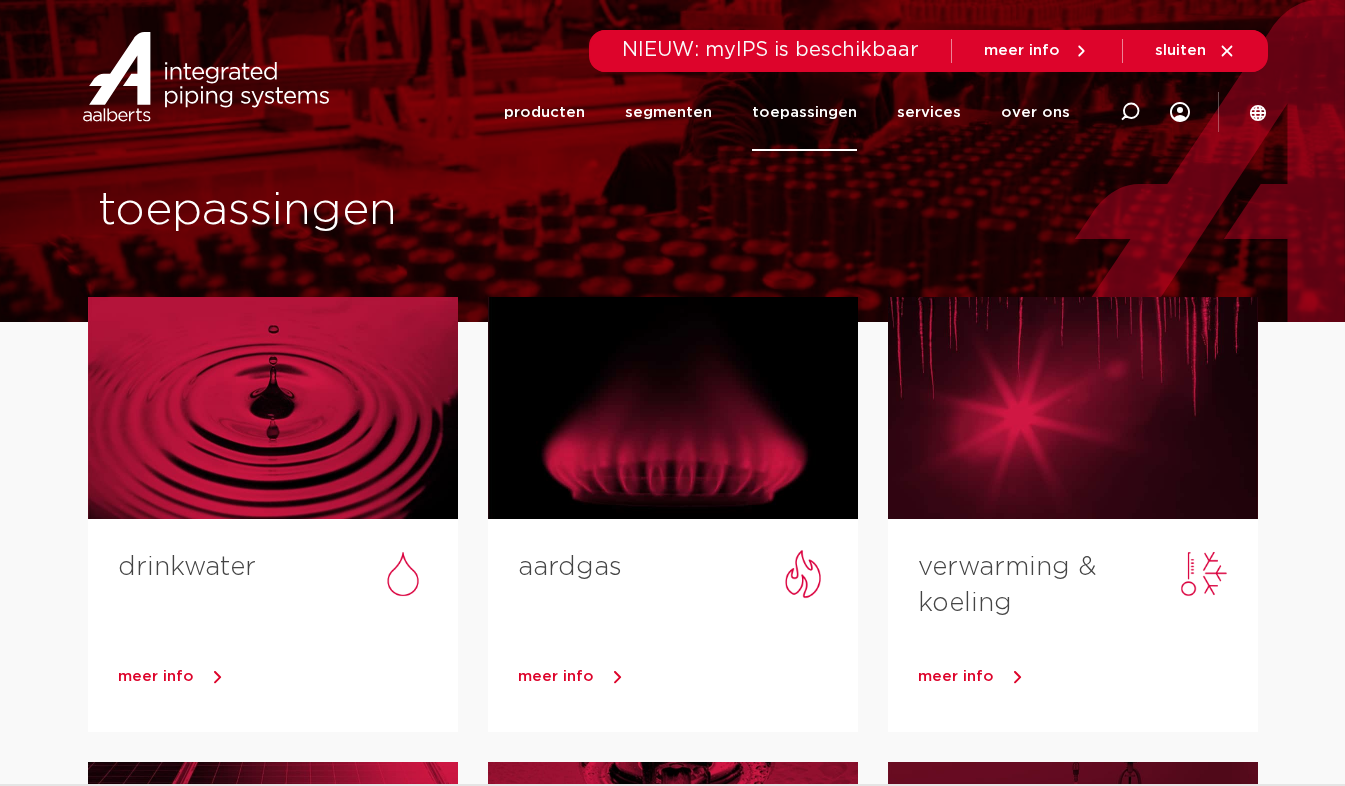 scroll, scrollTop: 0, scrollLeft: 0, axis: both 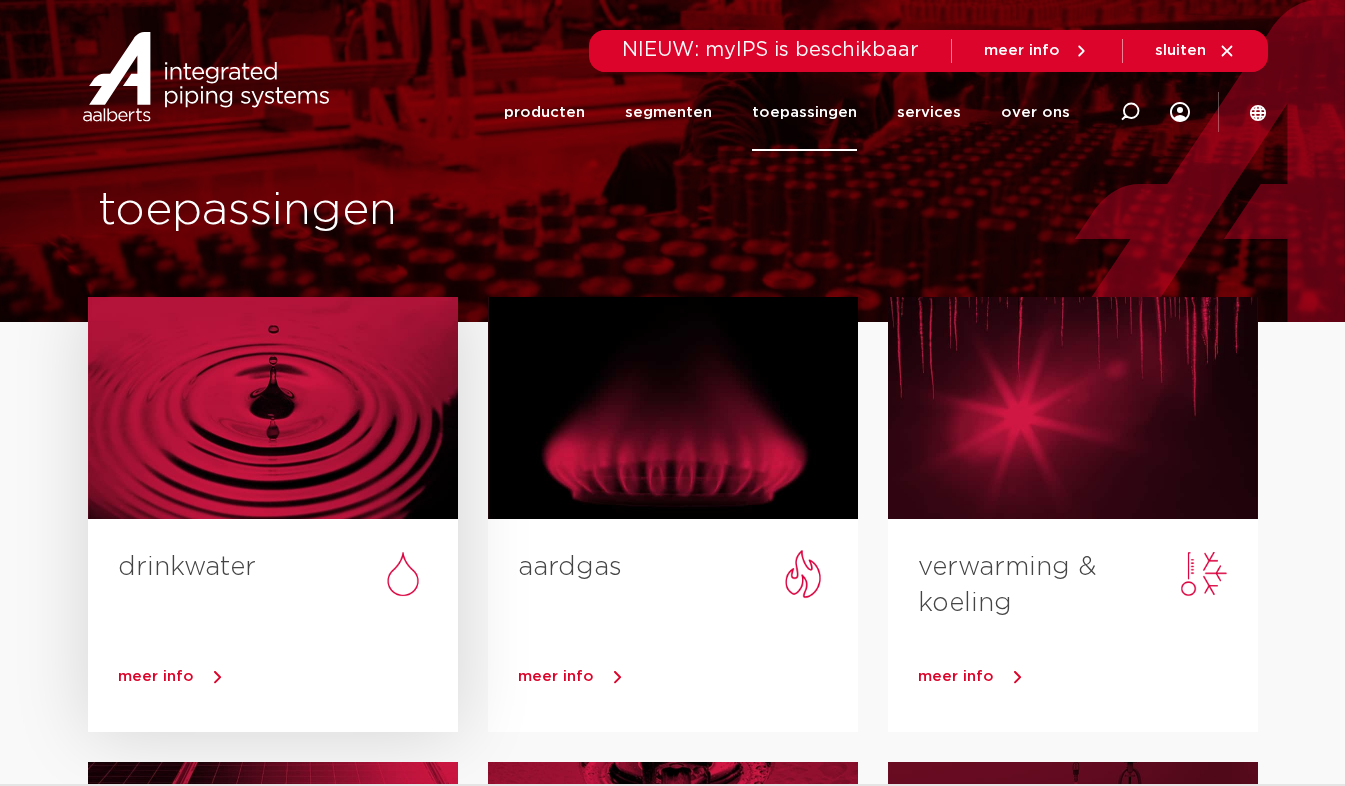 click on "drinkwater" at bounding box center [288, 572] 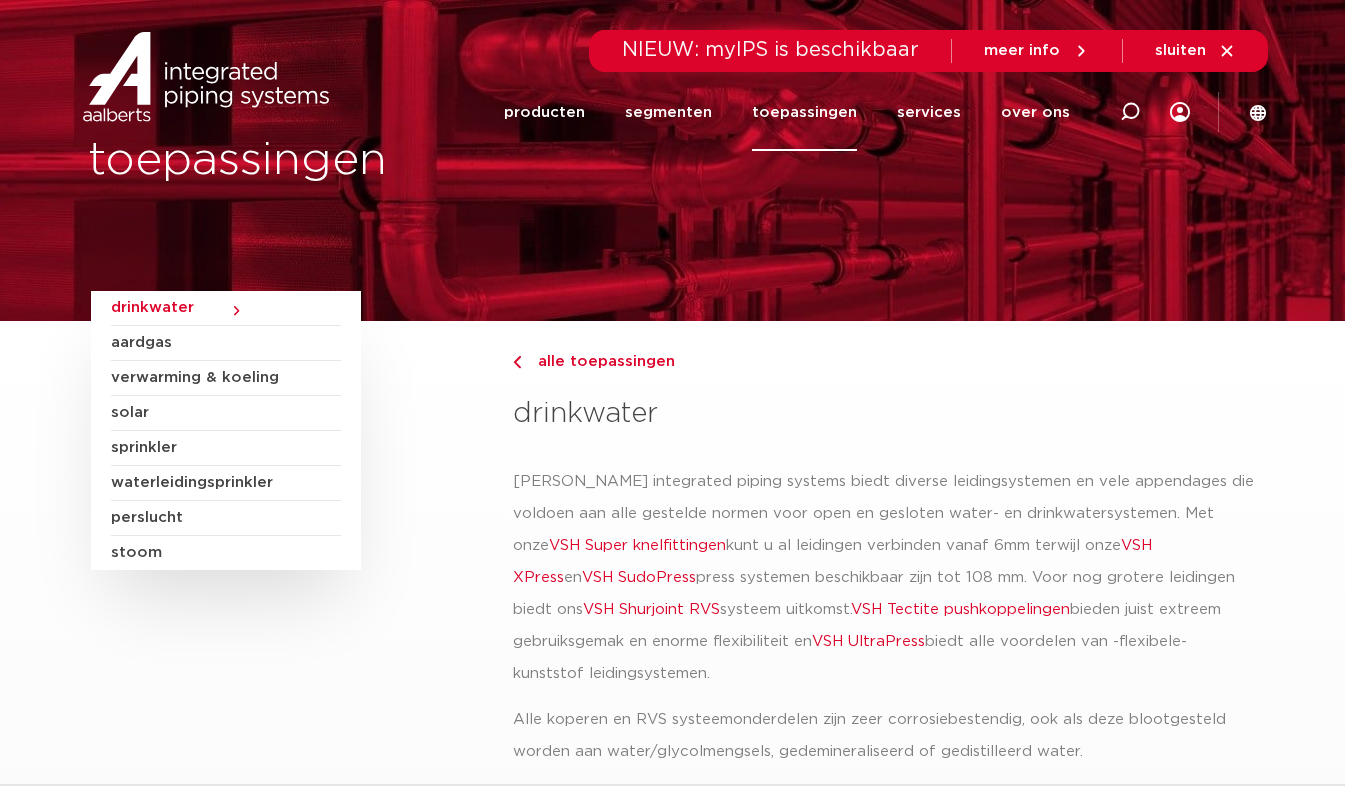 scroll, scrollTop: 0, scrollLeft: 0, axis: both 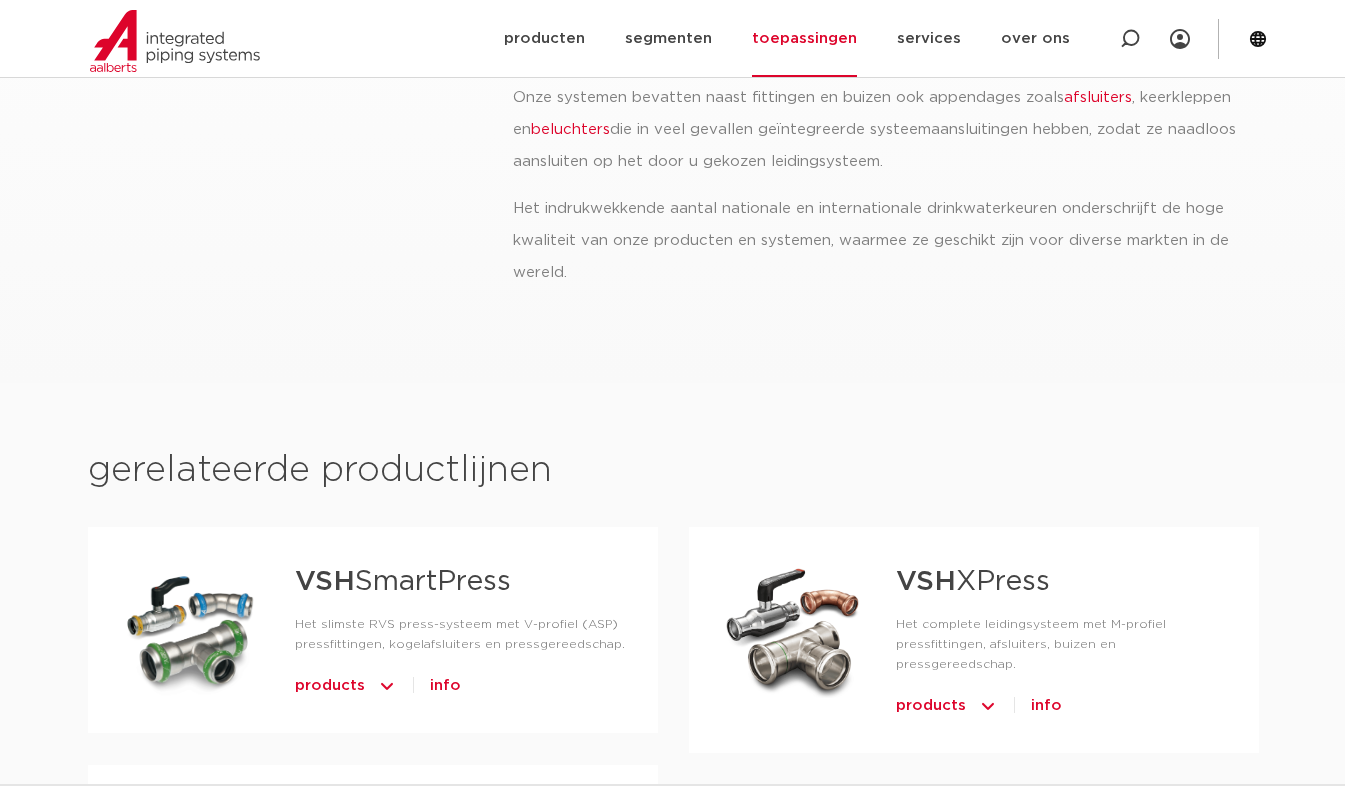 click on "VSH  XPress" at bounding box center (973, 582) 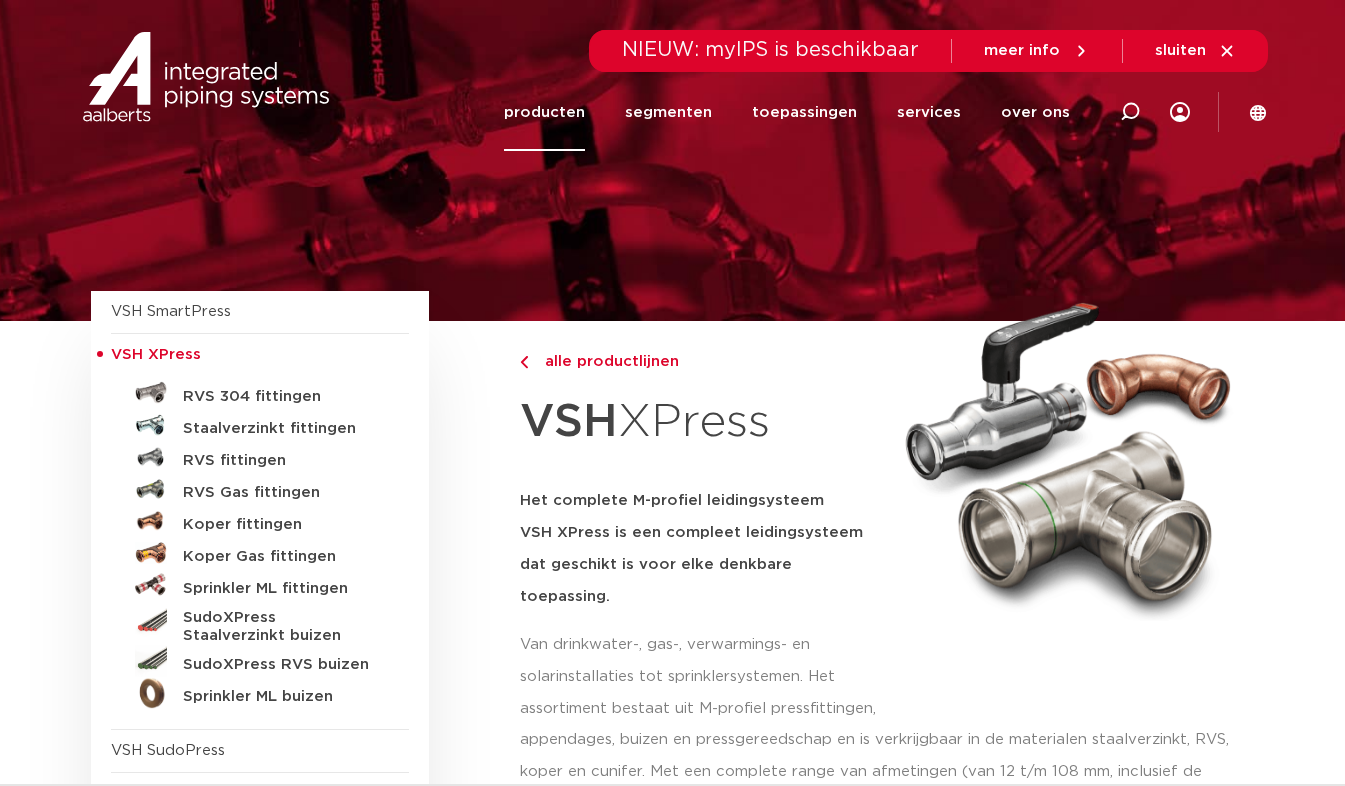 scroll, scrollTop: 0, scrollLeft: 0, axis: both 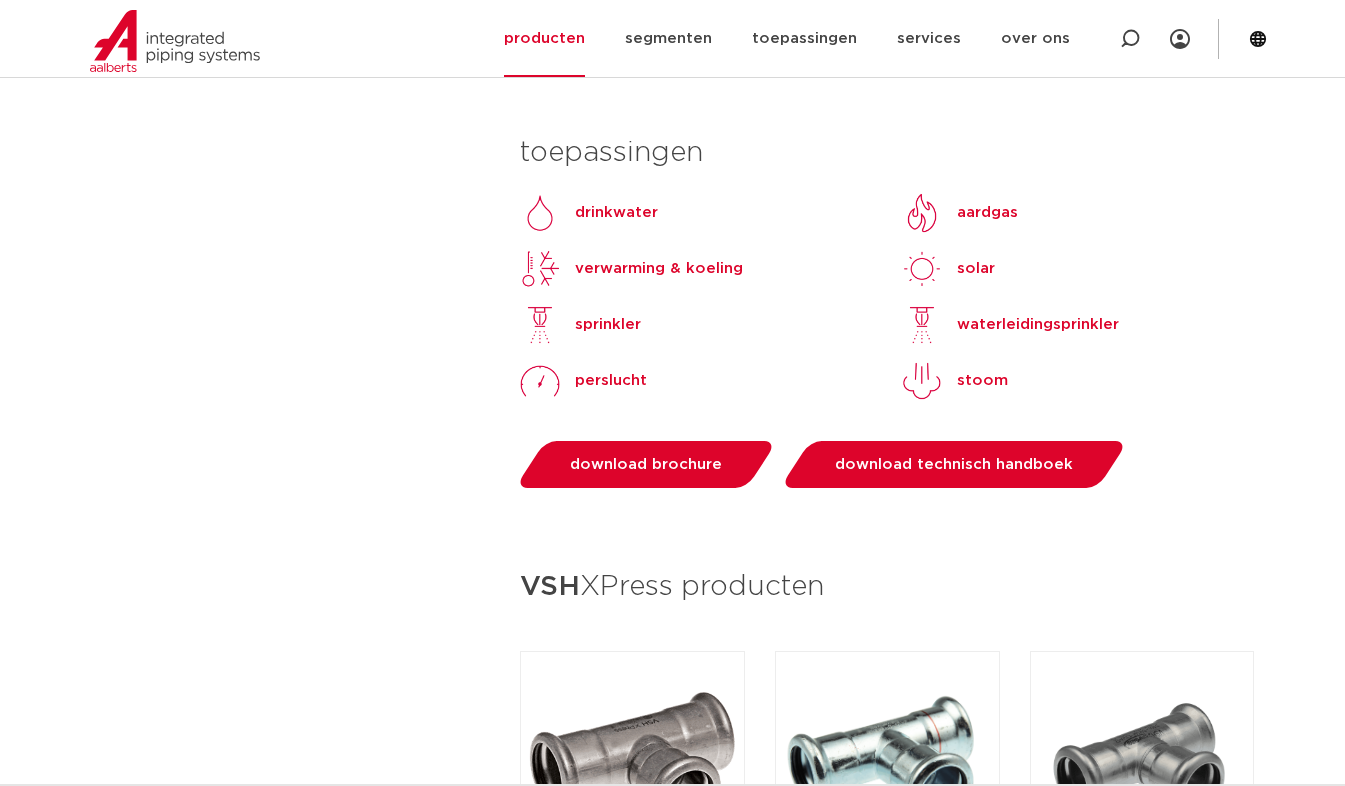 click on "drinkwater" at bounding box center (616, 213) 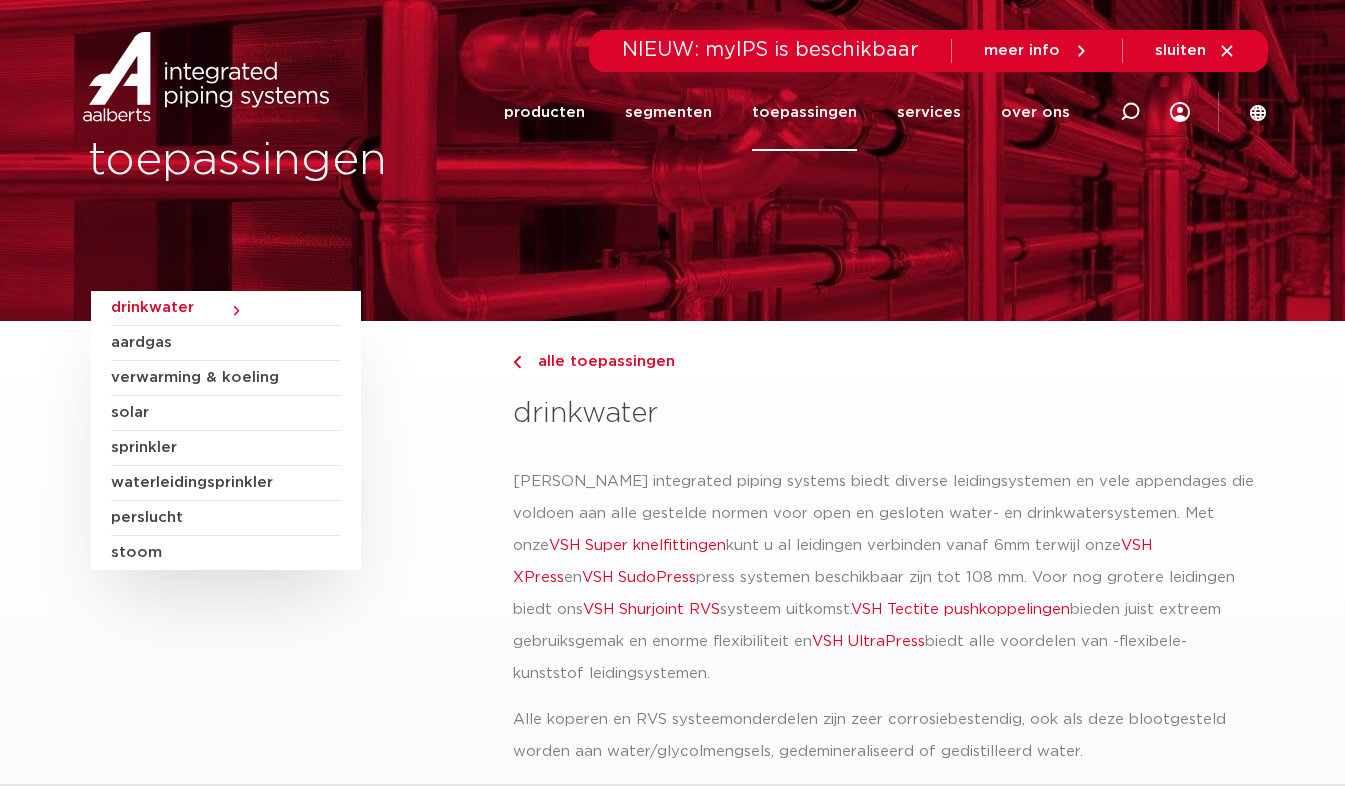 scroll, scrollTop: 0, scrollLeft: 0, axis: both 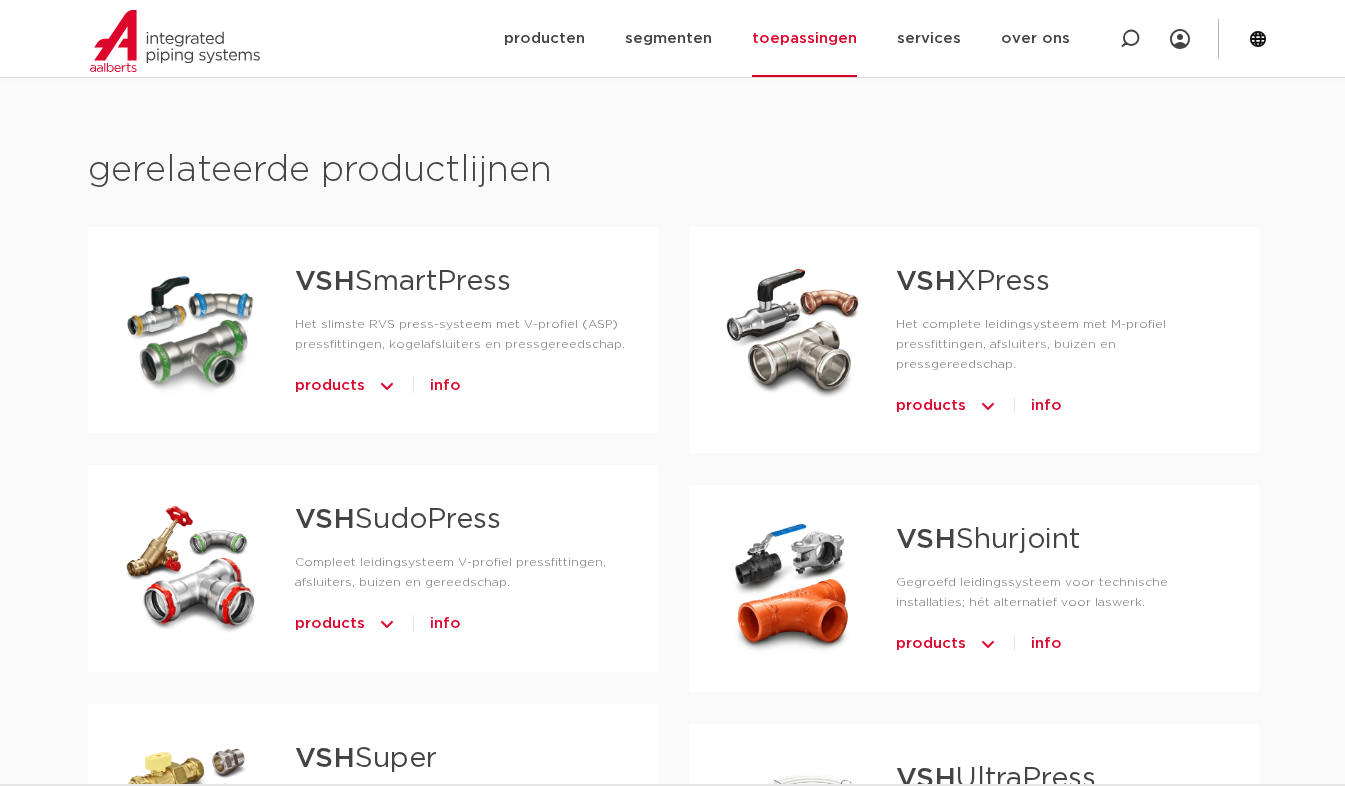 click at bounding box center (988, 406) 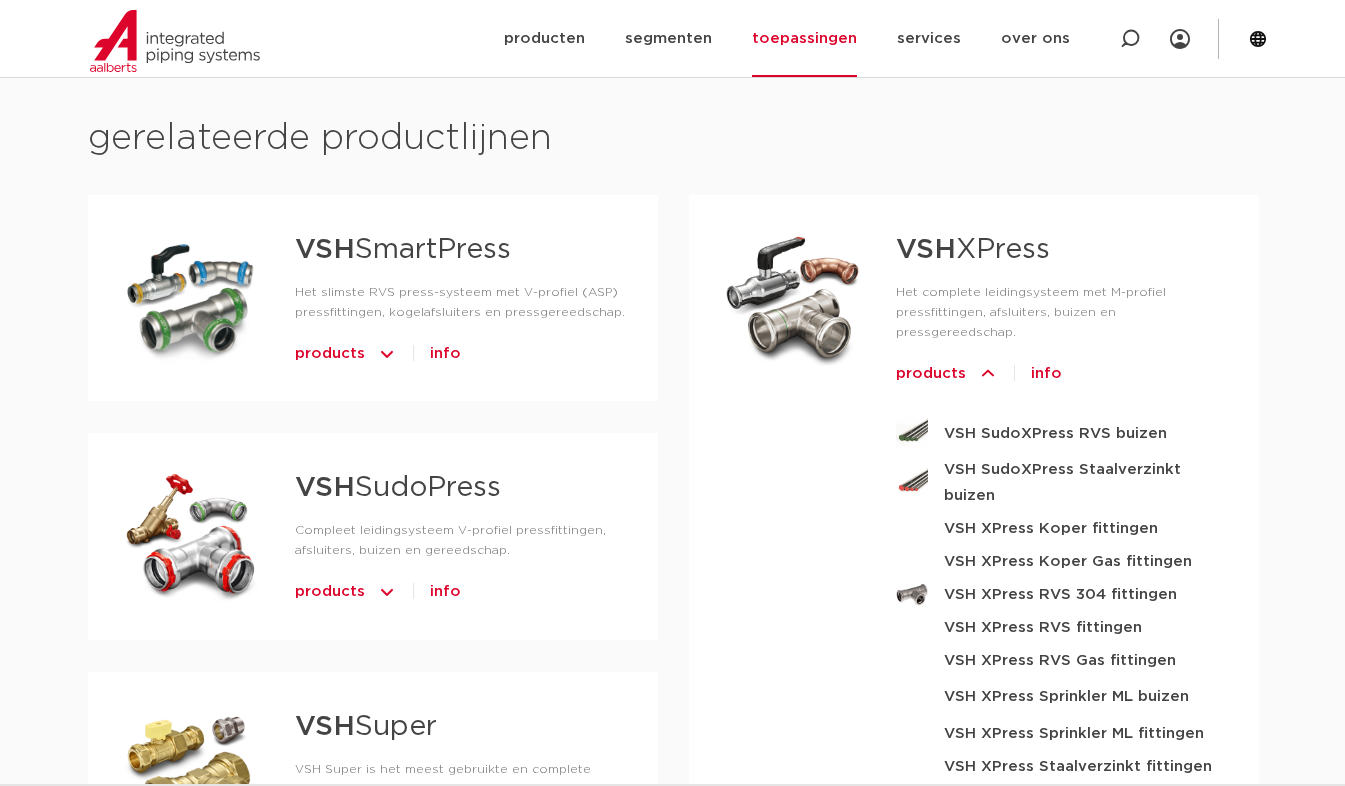 scroll, scrollTop: 900, scrollLeft: 0, axis: vertical 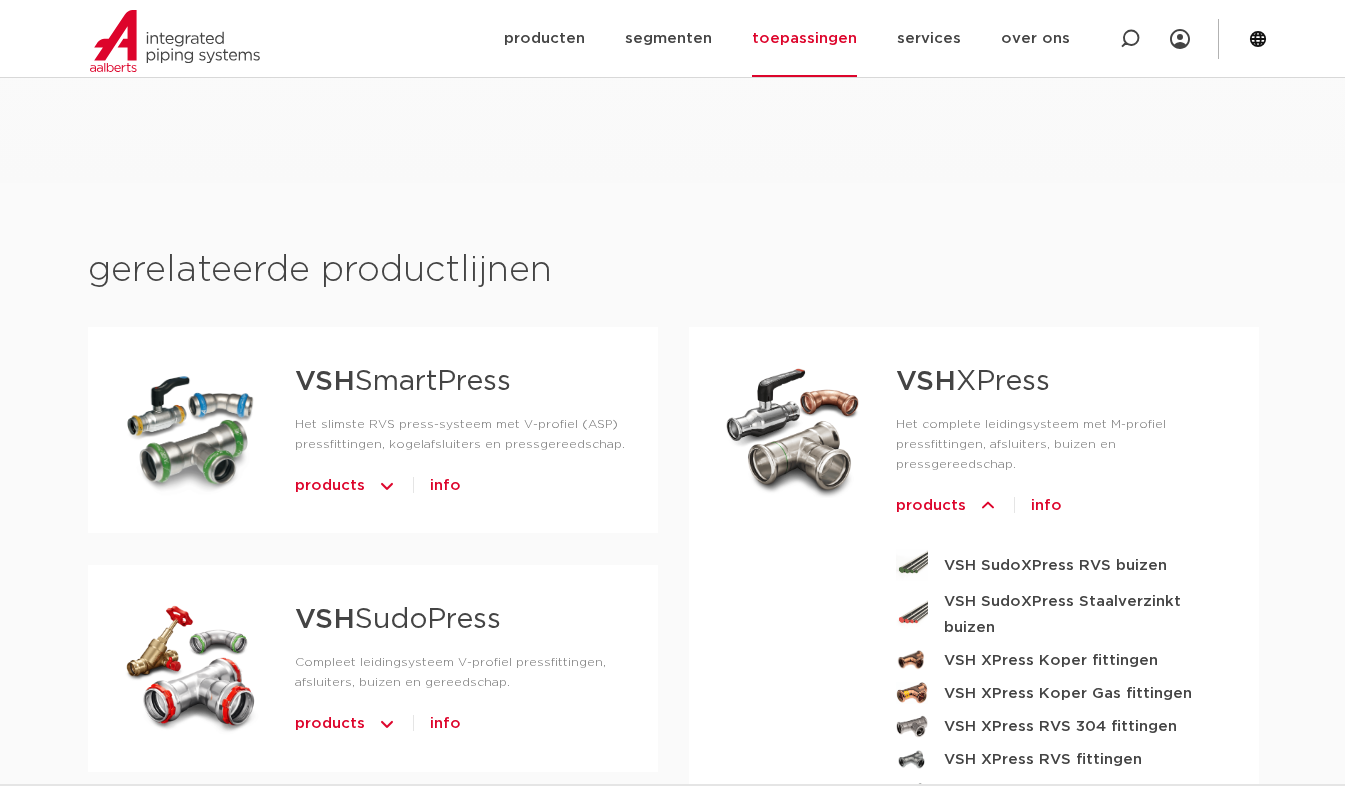 click on "products" at bounding box center (931, 506) 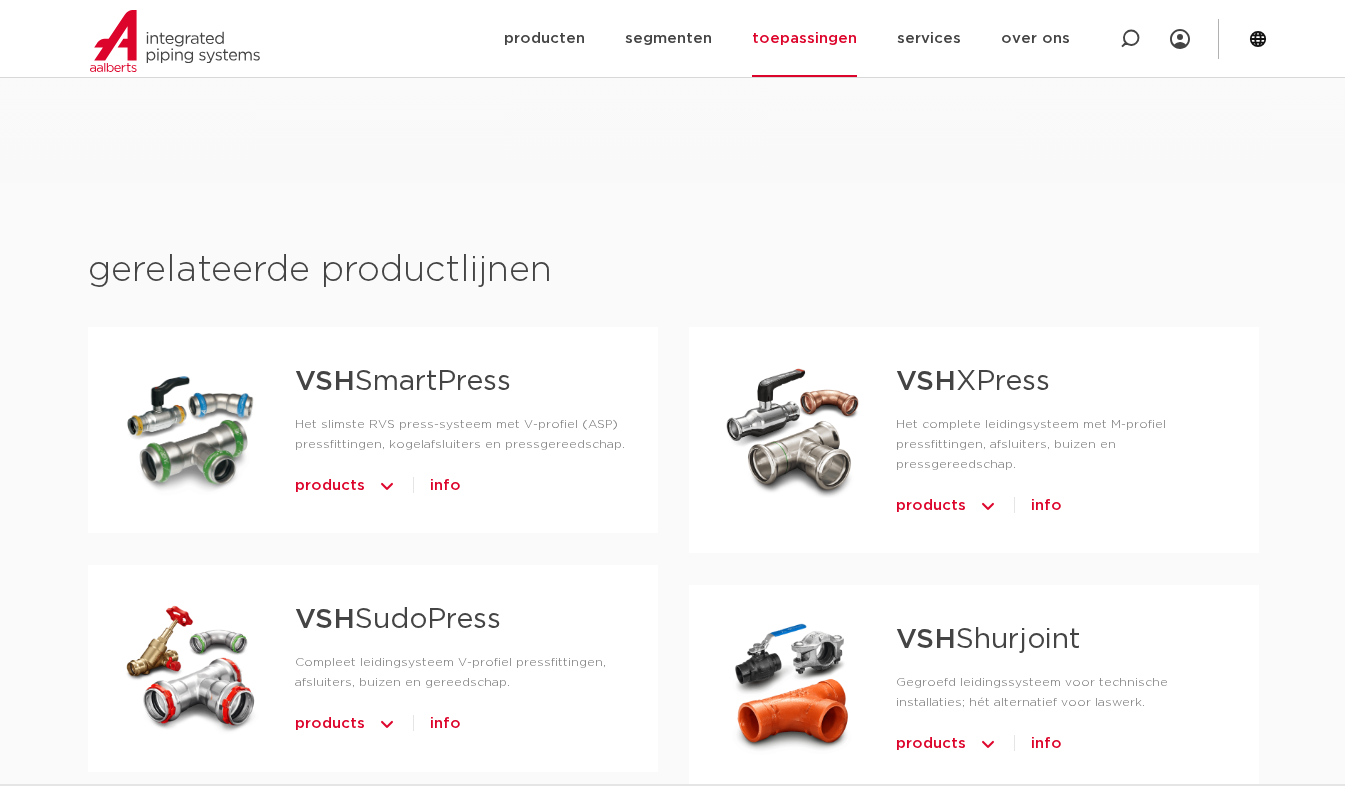 click on "products" at bounding box center (931, 506) 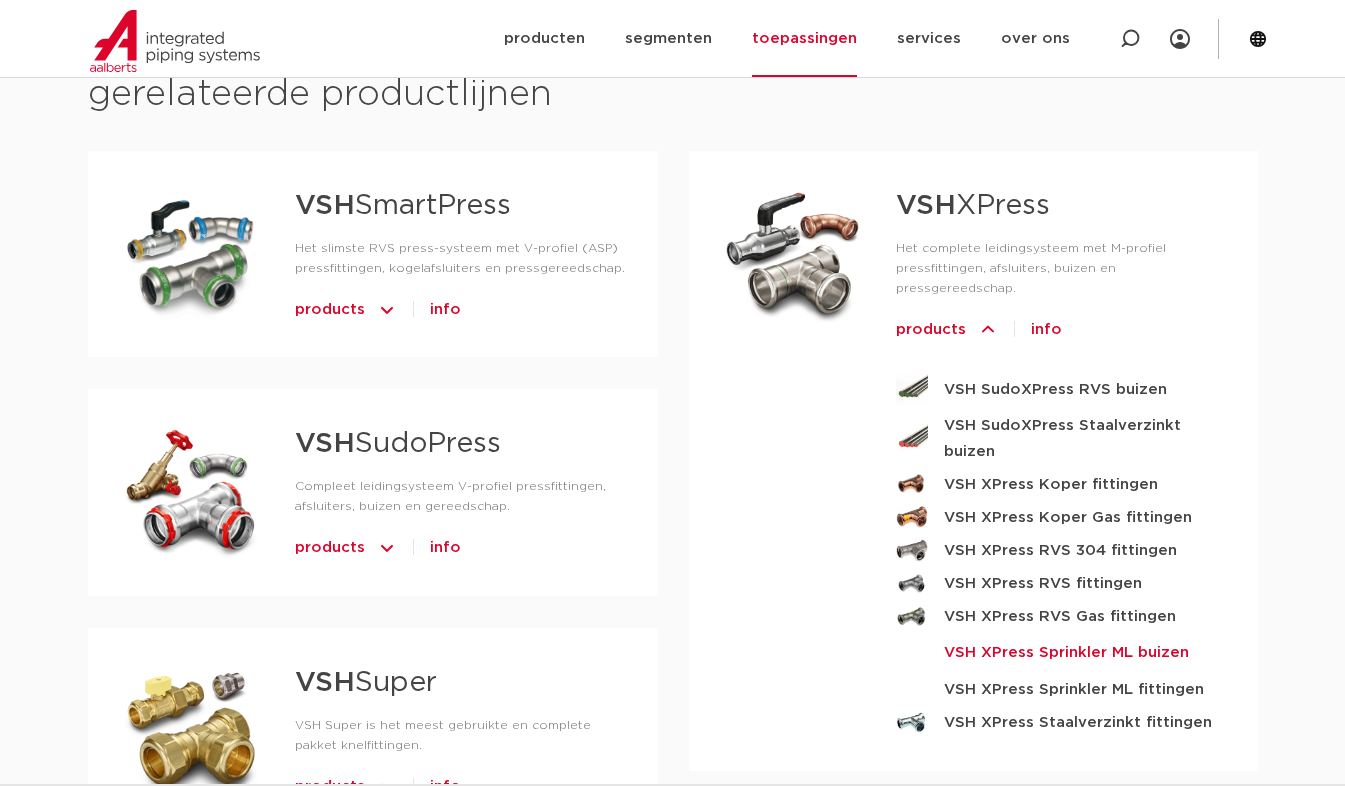 scroll, scrollTop: 1100, scrollLeft: 0, axis: vertical 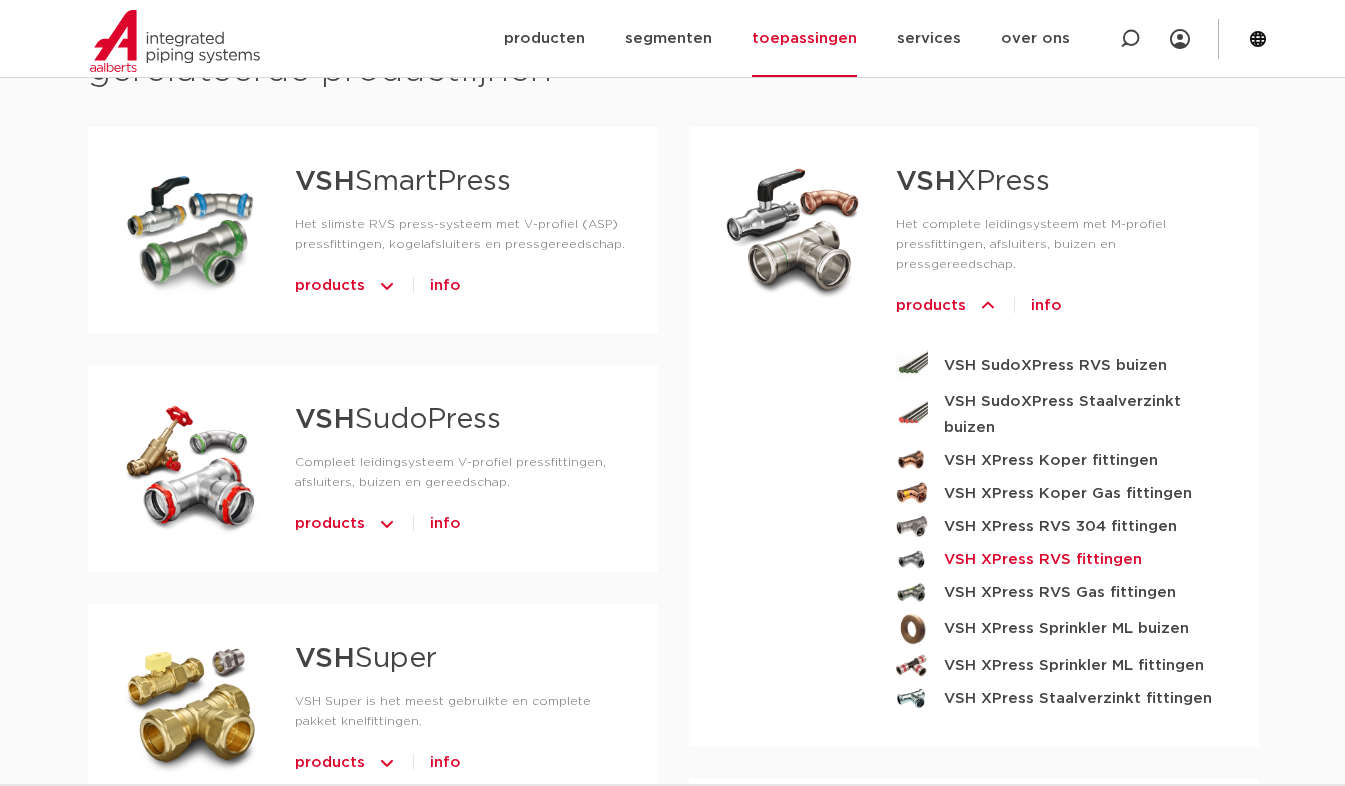 click on "VSH XPress RVS fittingen" at bounding box center (1043, 559) 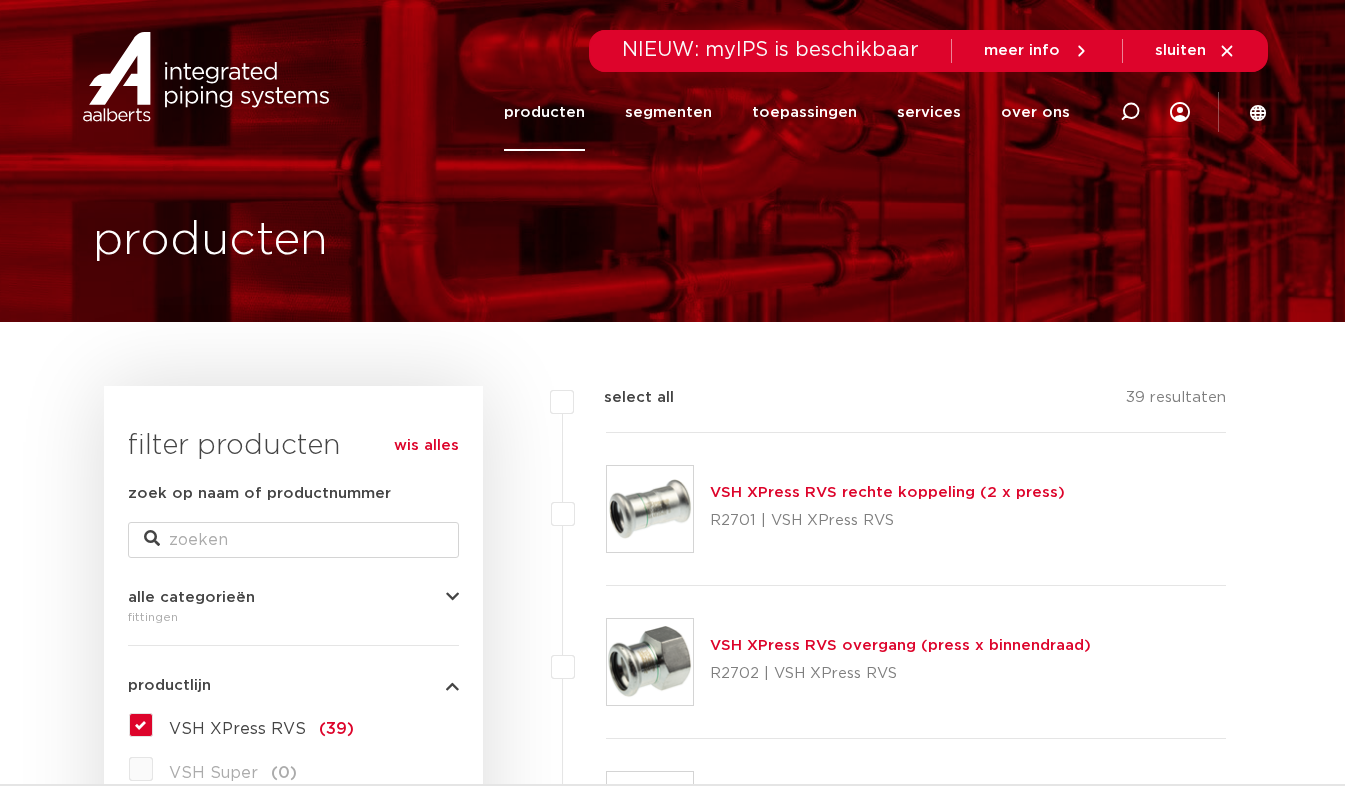 scroll, scrollTop: 464, scrollLeft: 0, axis: vertical 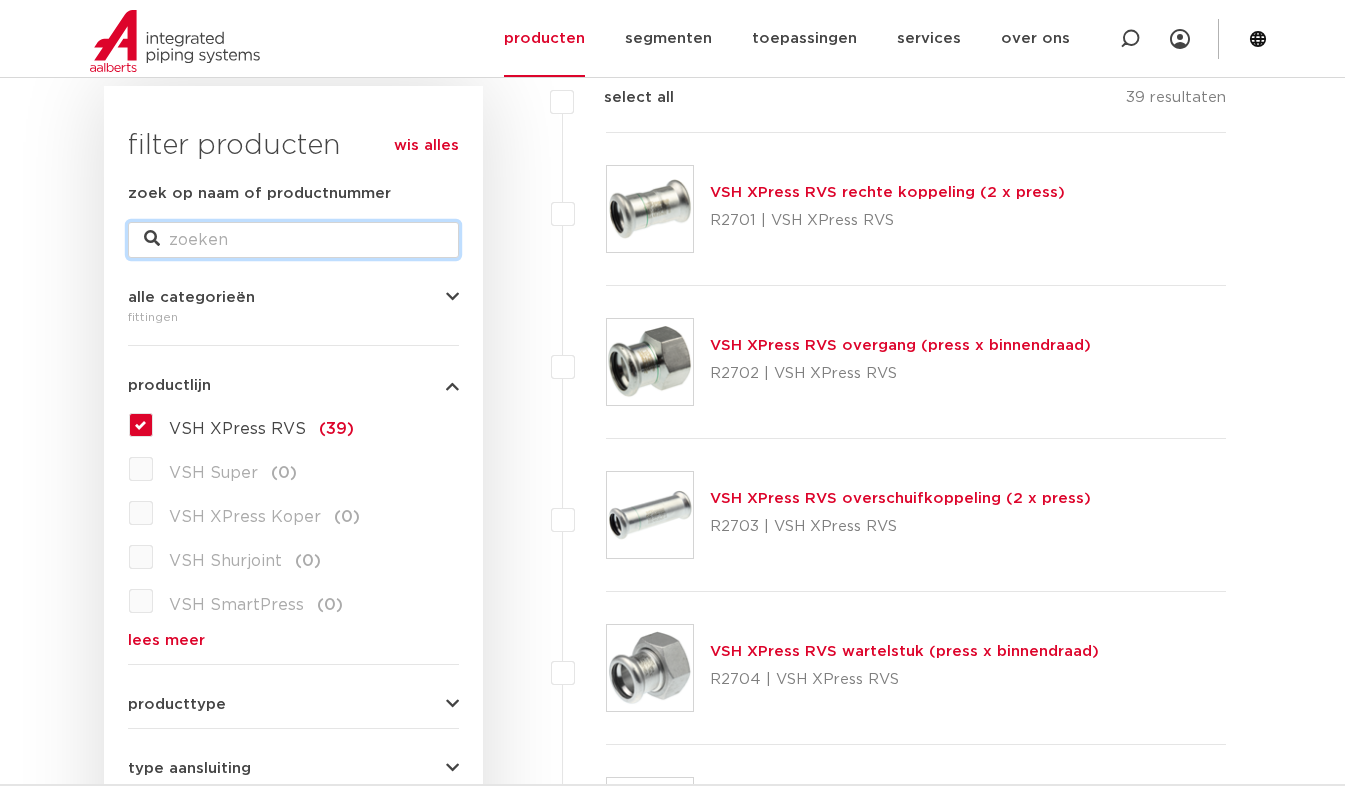 click on "zoek op naam of productnummer" at bounding box center [293, 240] 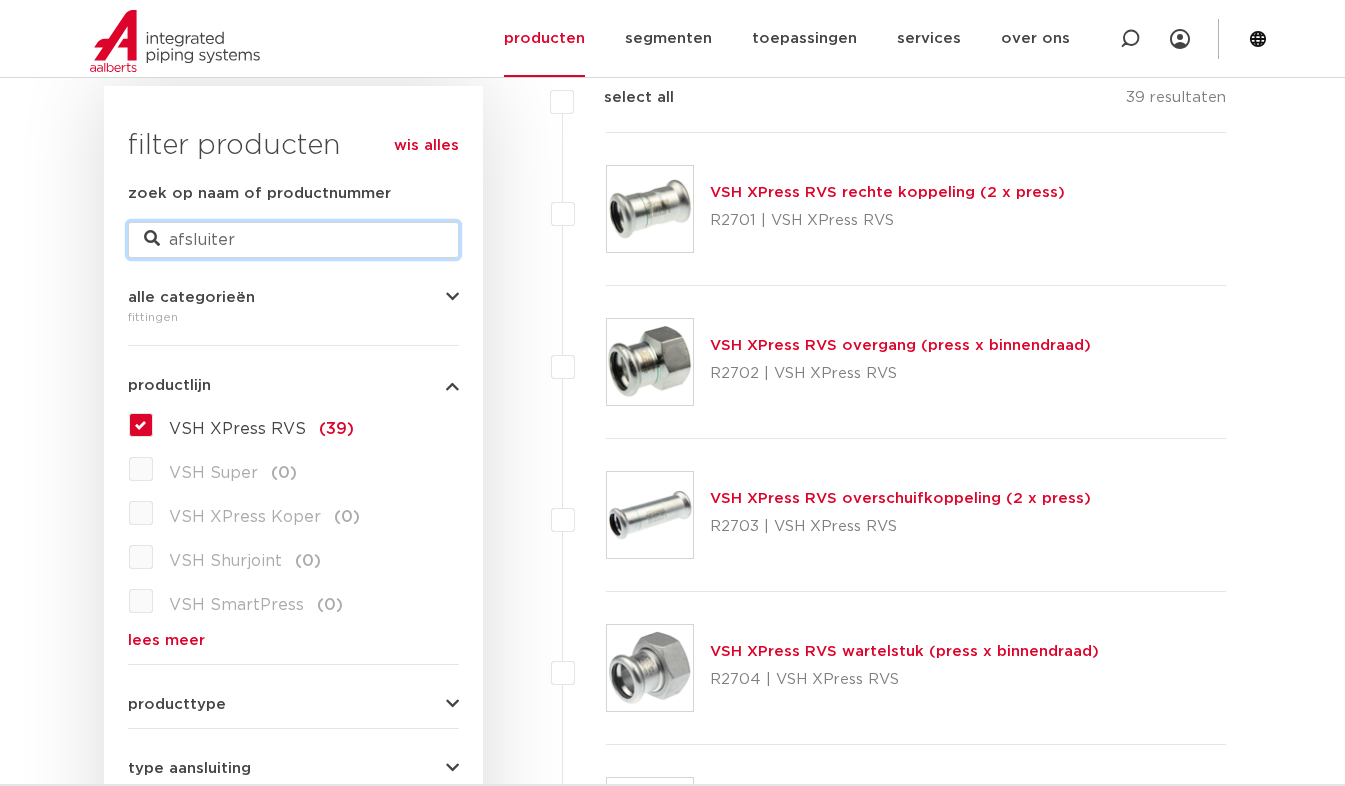 type on "afsluiter" 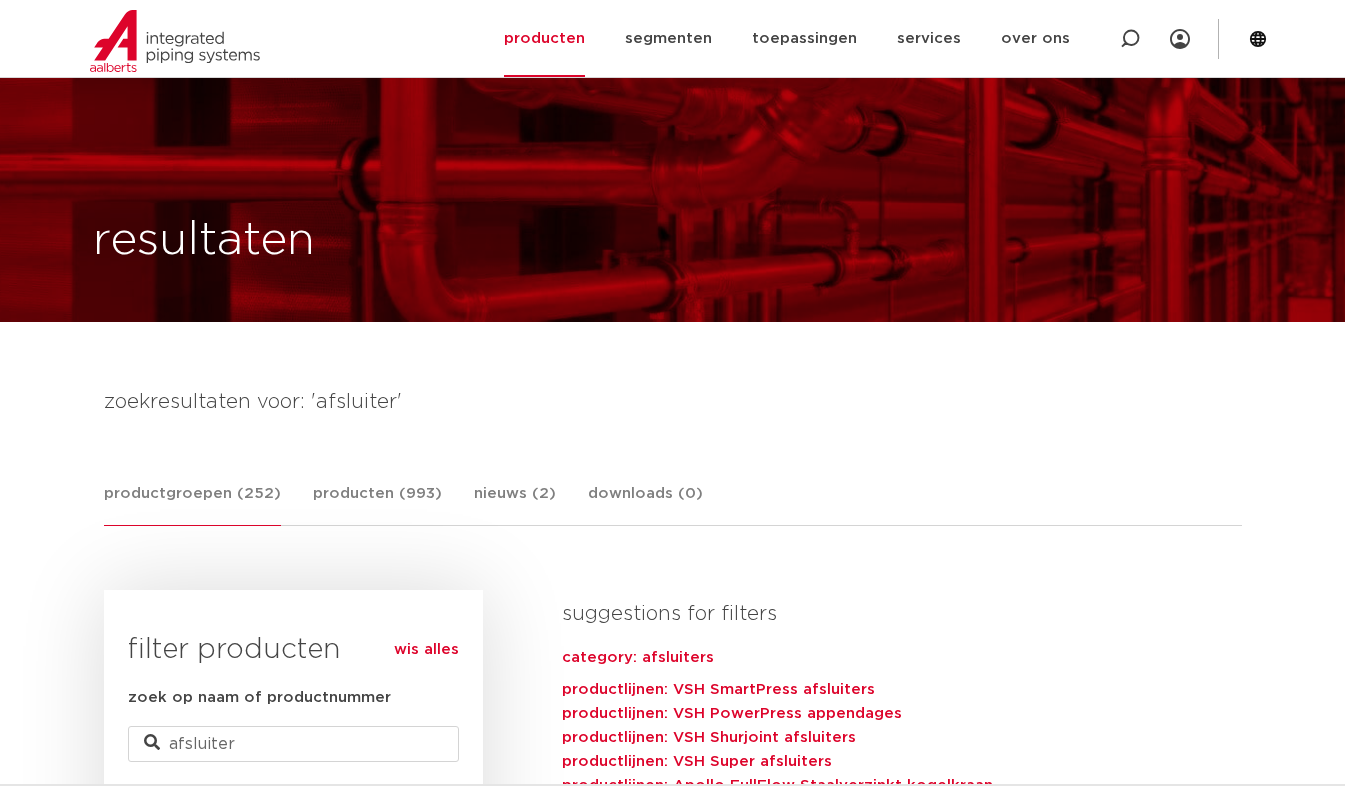 scroll, scrollTop: 300, scrollLeft: 0, axis: vertical 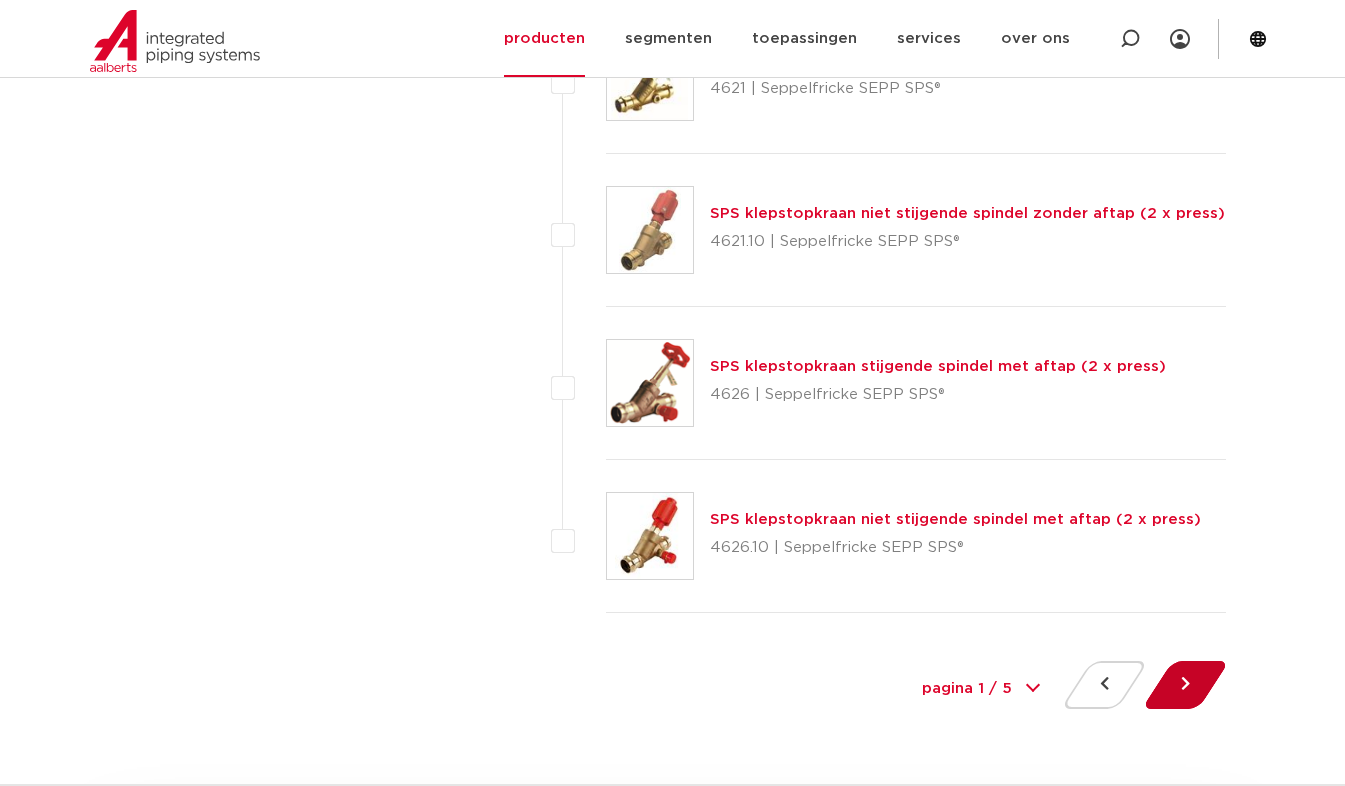 click at bounding box center [1185, 685] 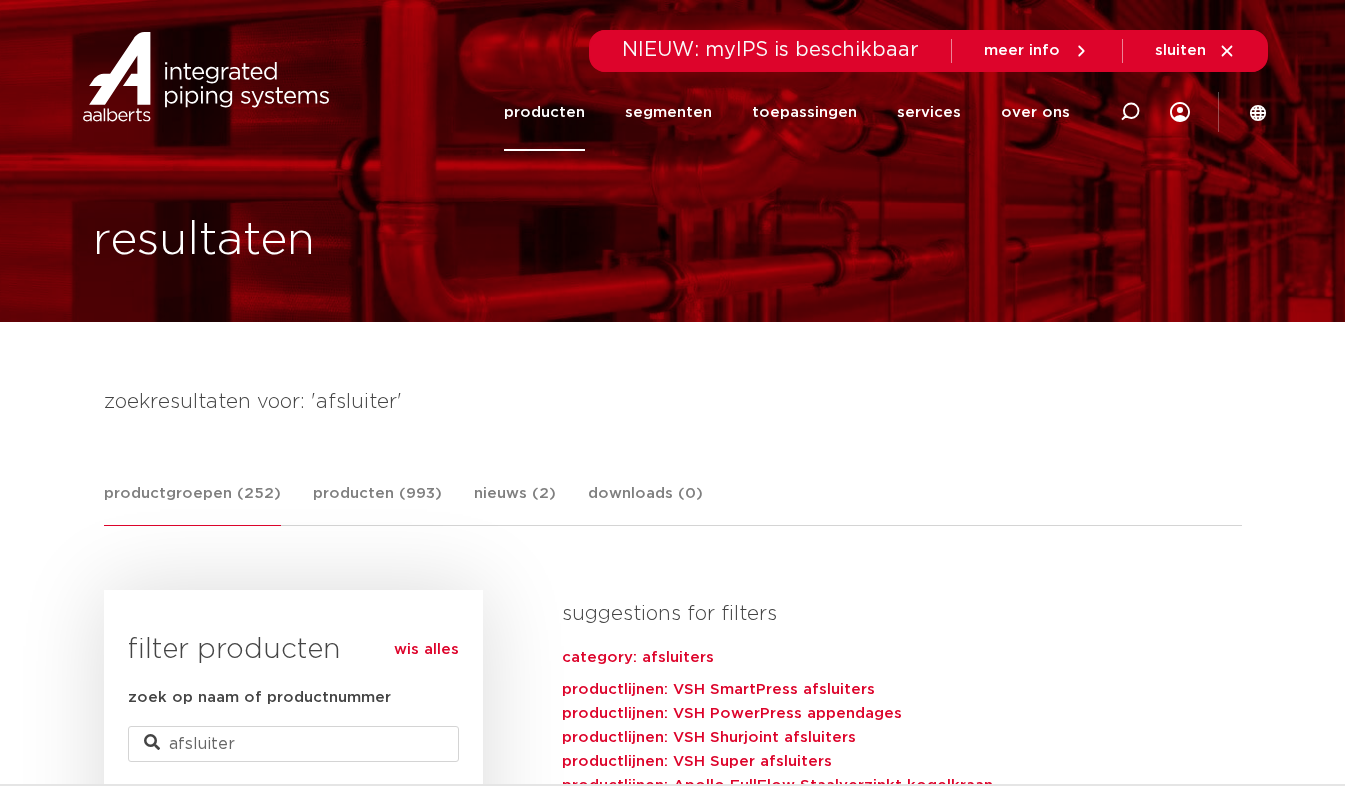 scroll, scrollTop: 0, scrollLeft: 0, axis: both 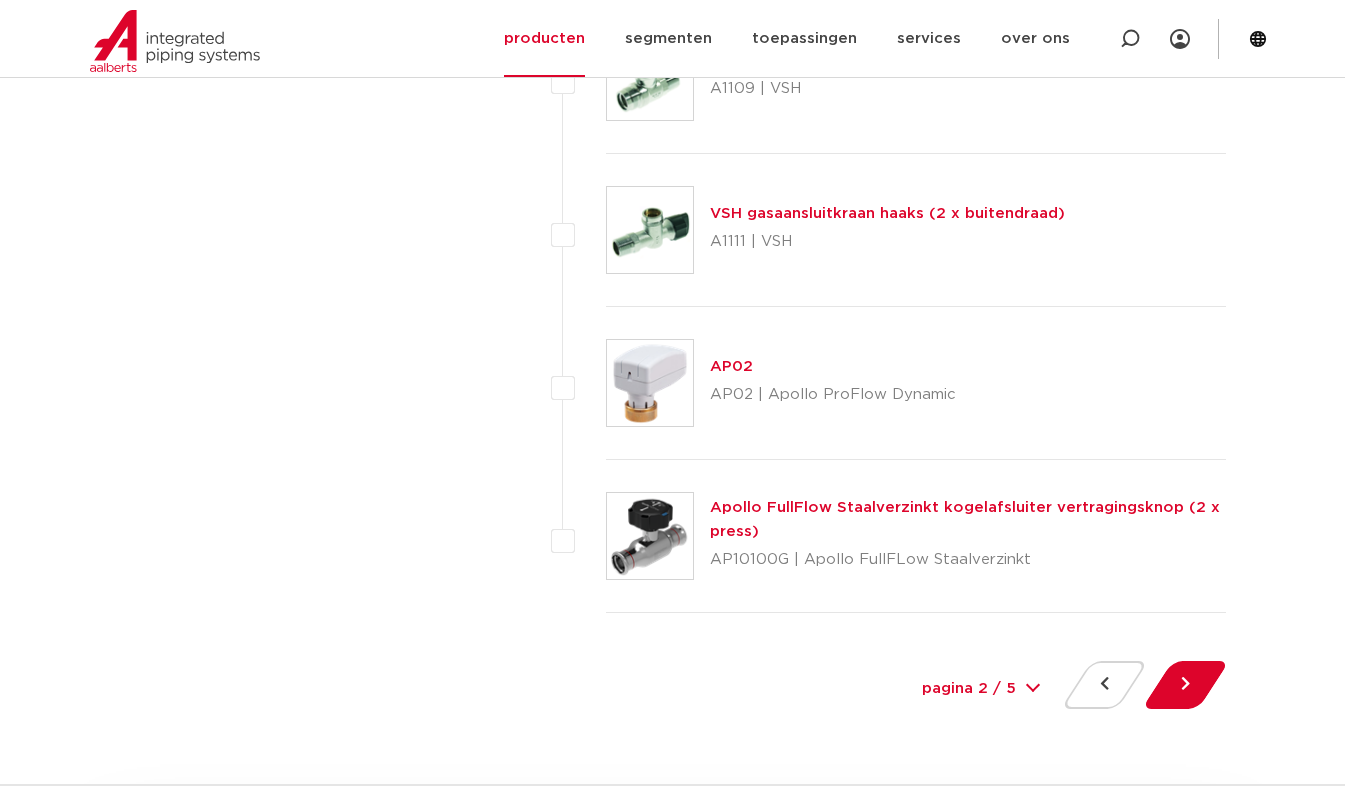 click on "Apollo FullFlow Staalverzinkt kogelafsluiter vertragingsknop (2 x press)" at bounding box center (965, 519) 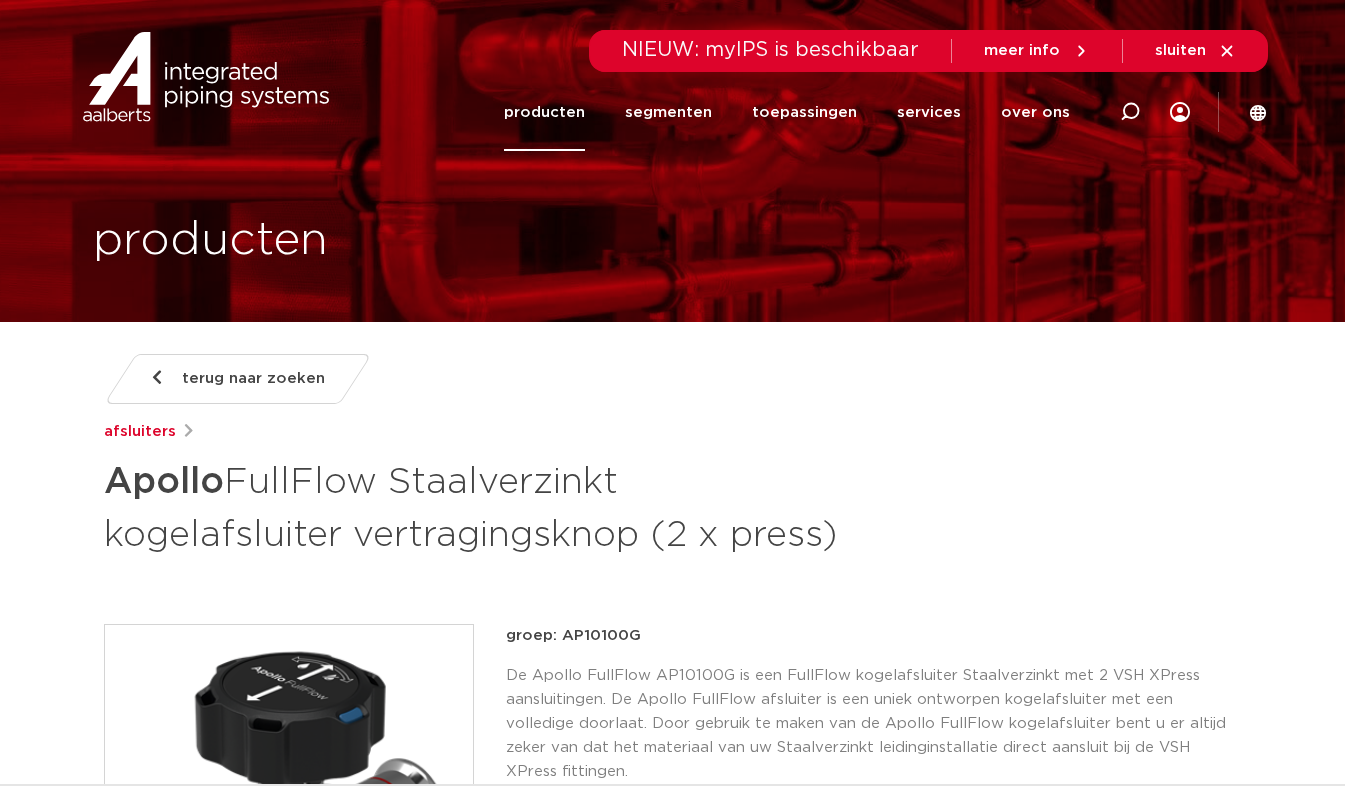 scroll, scrollTop: 0, scrollLeft: 0, axis: both 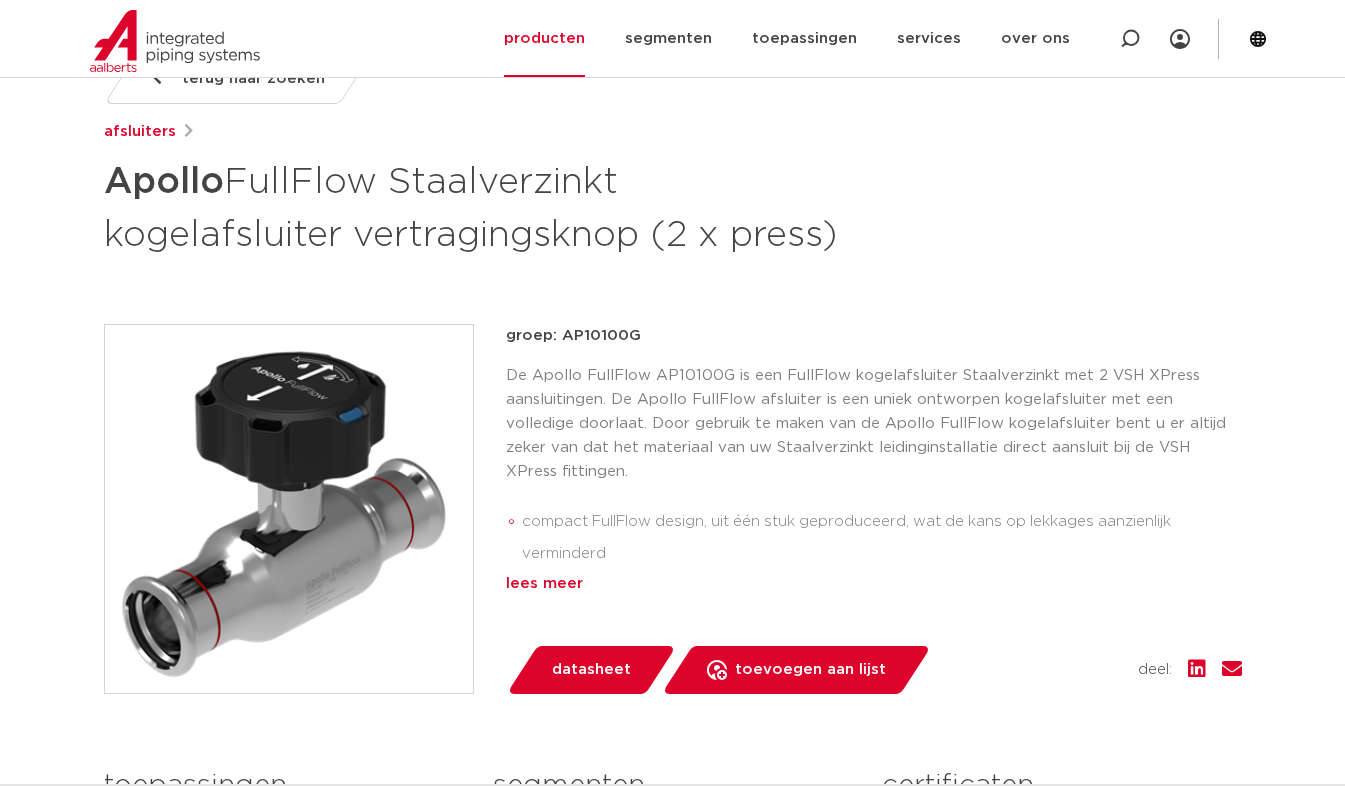 click on "lees meer" at bounding box center (874, 584) 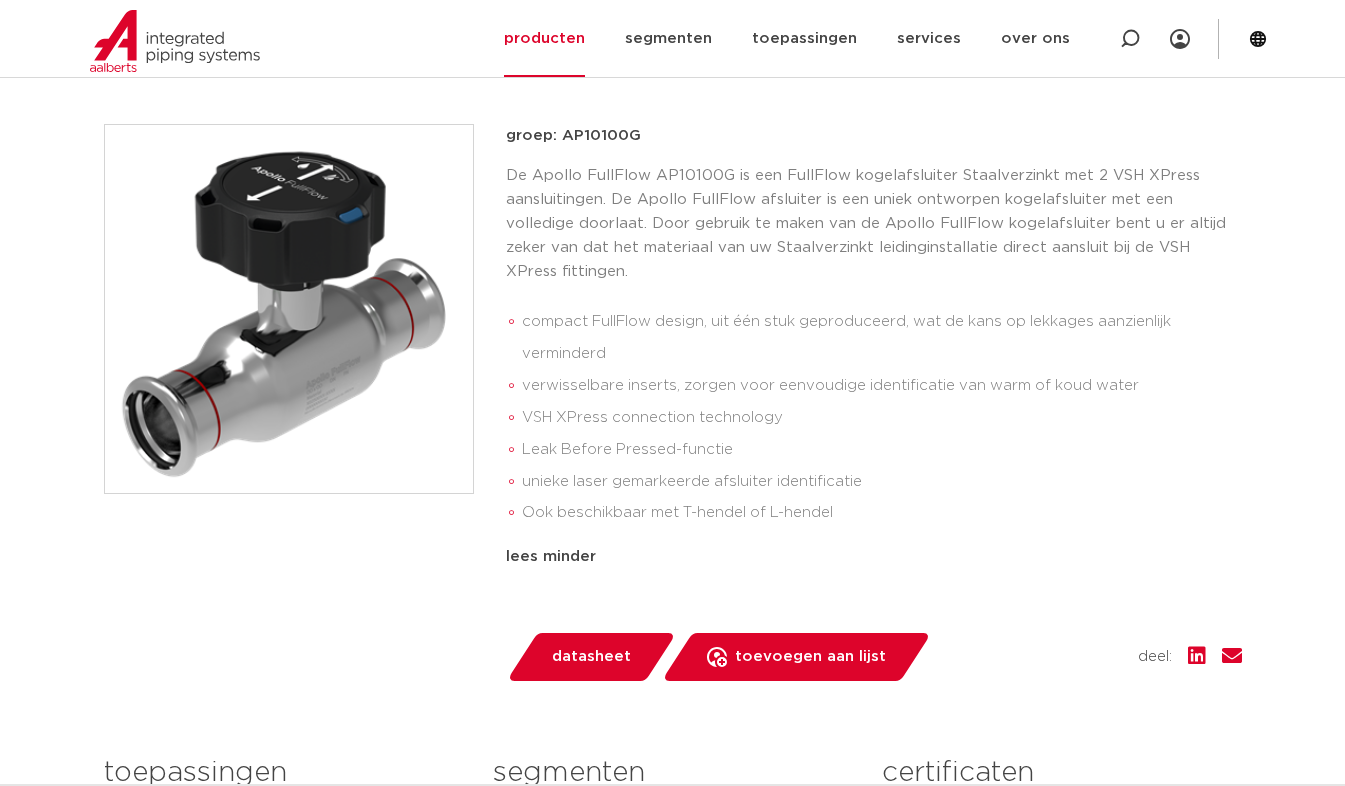 scroll, scrollTop: 800, scrollLeft: 0, axis: vertical 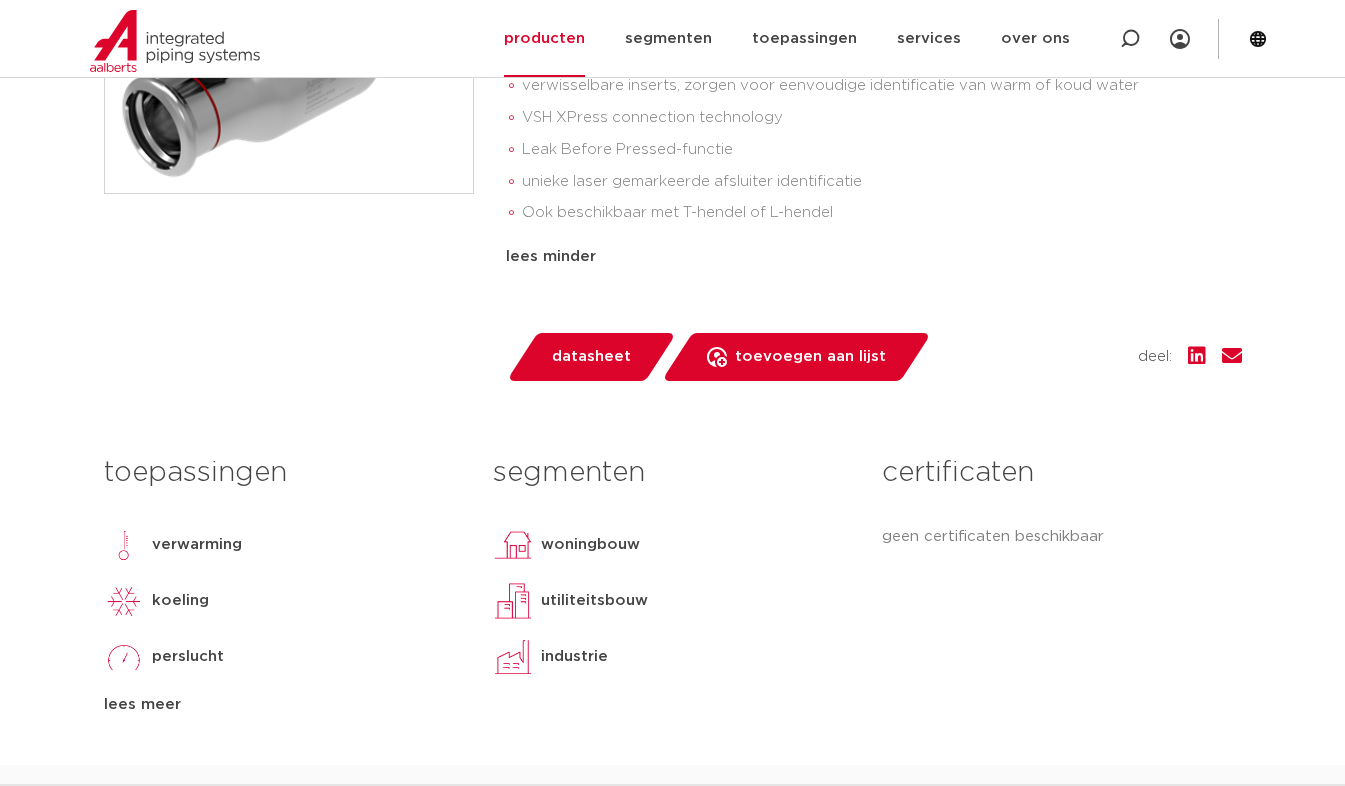 click on "lees meer" at bounding box center (283, 705) 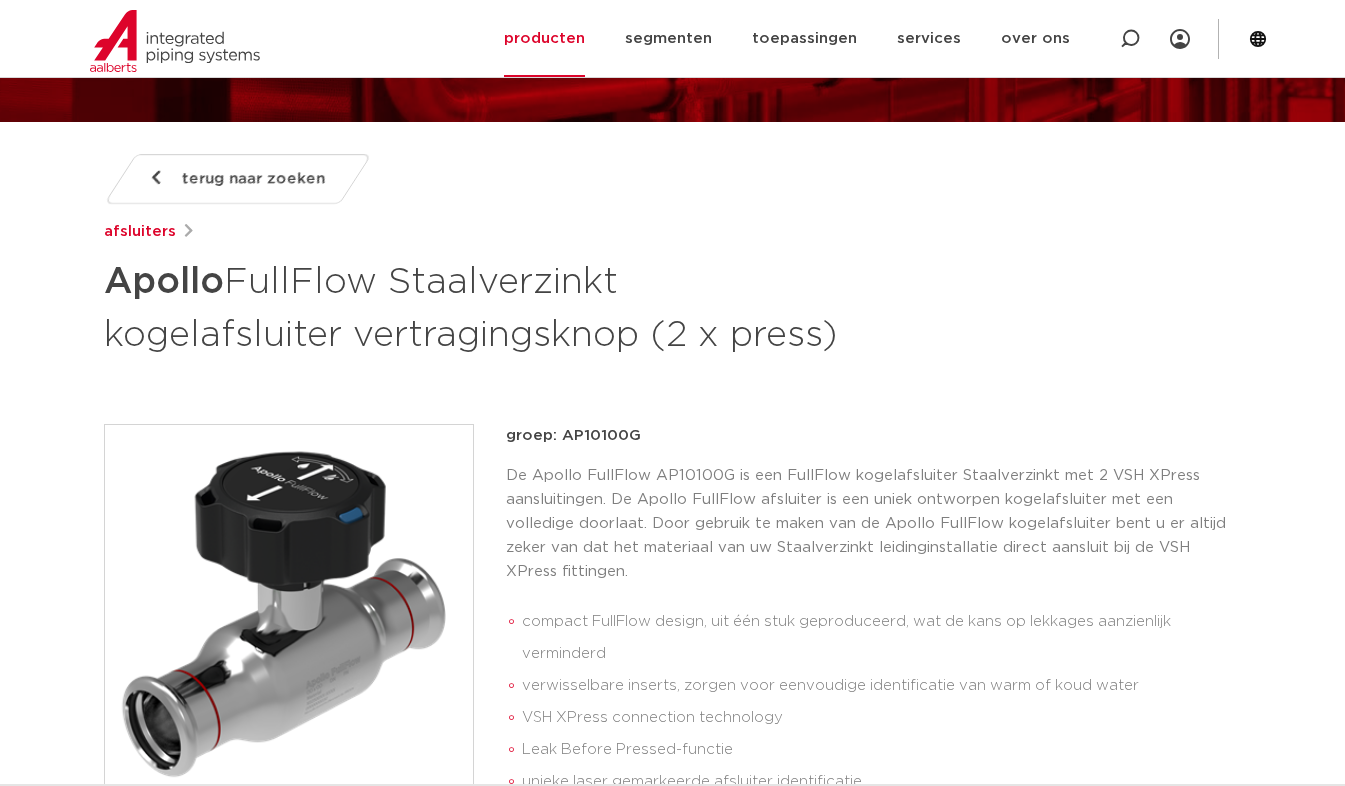 scroll, scrollTop: 0, scrollLeft: 0, axis: both 